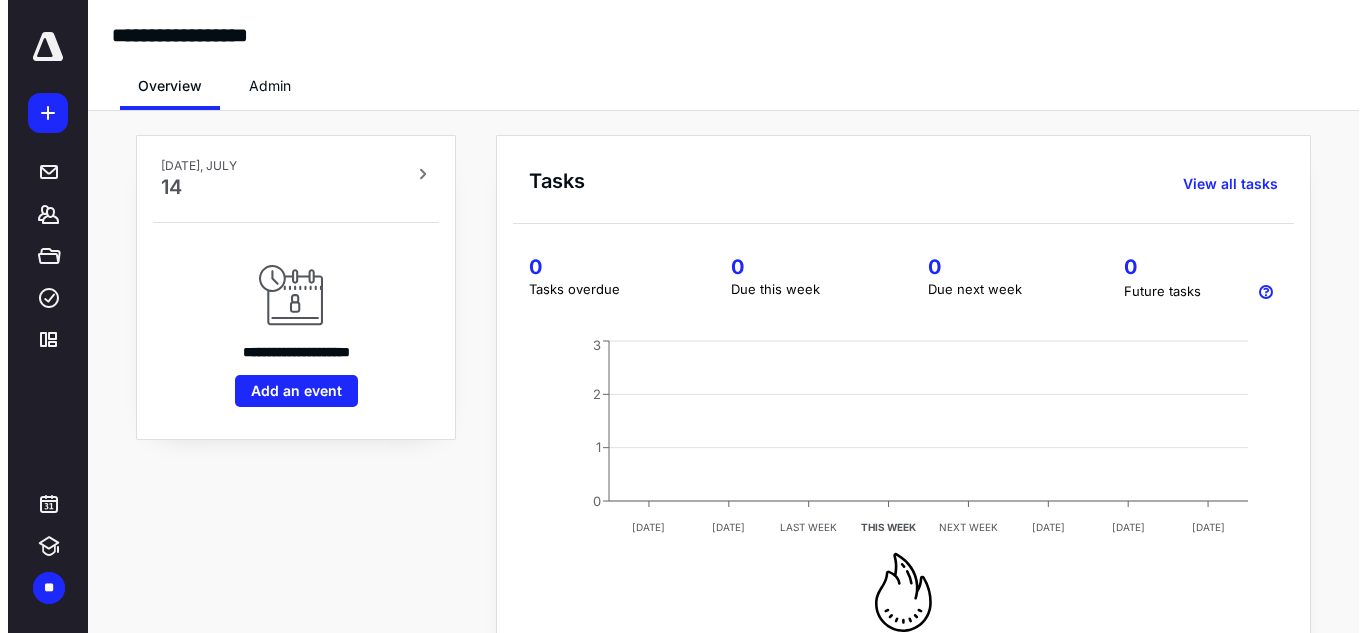 scroll, scrollTop: 0, scrollLeft: 0, axis: both 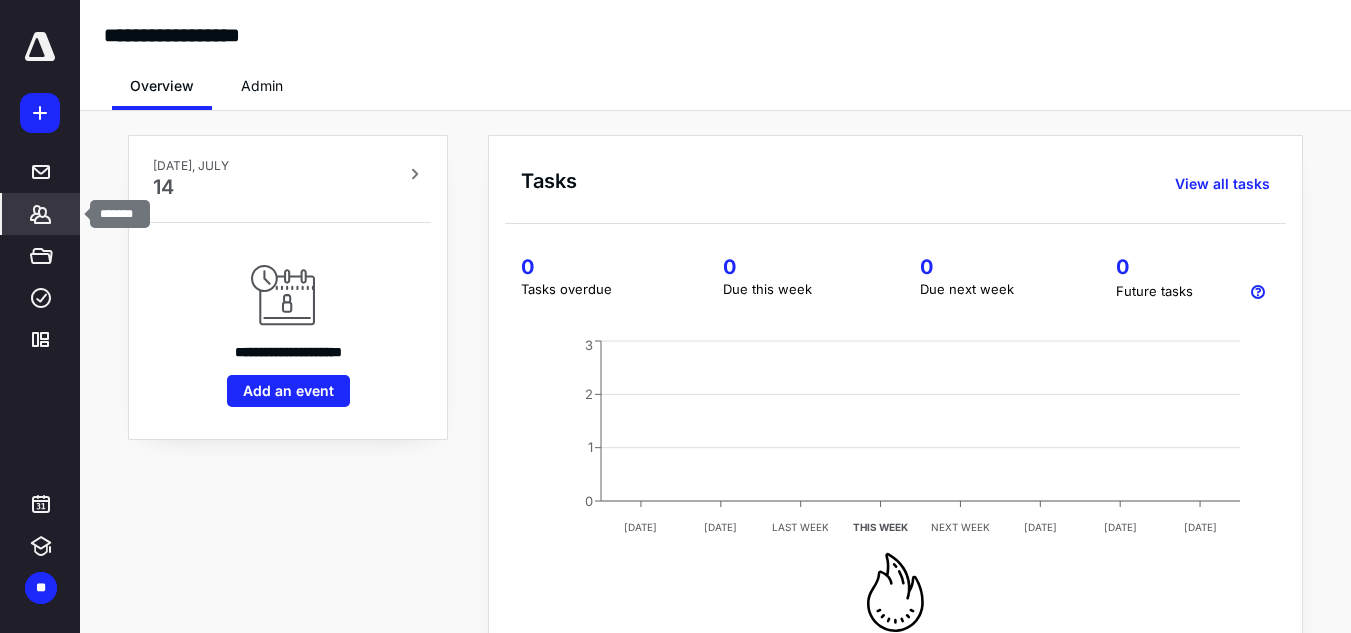 click 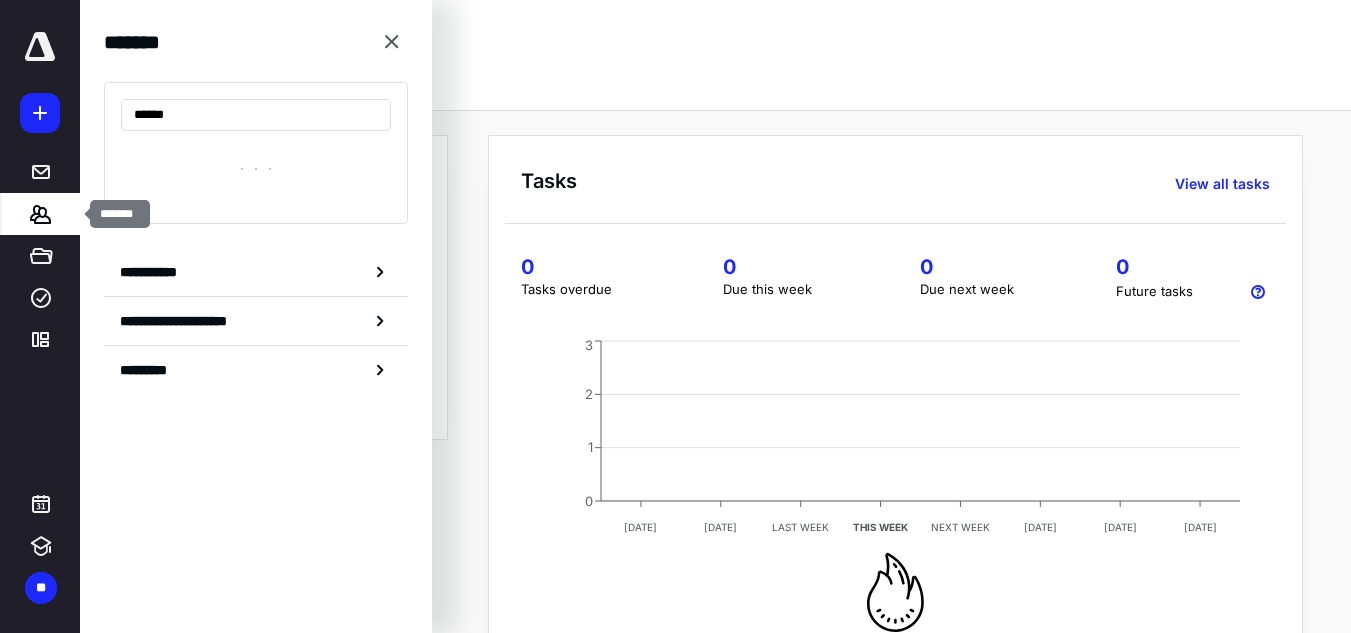 type on "******" 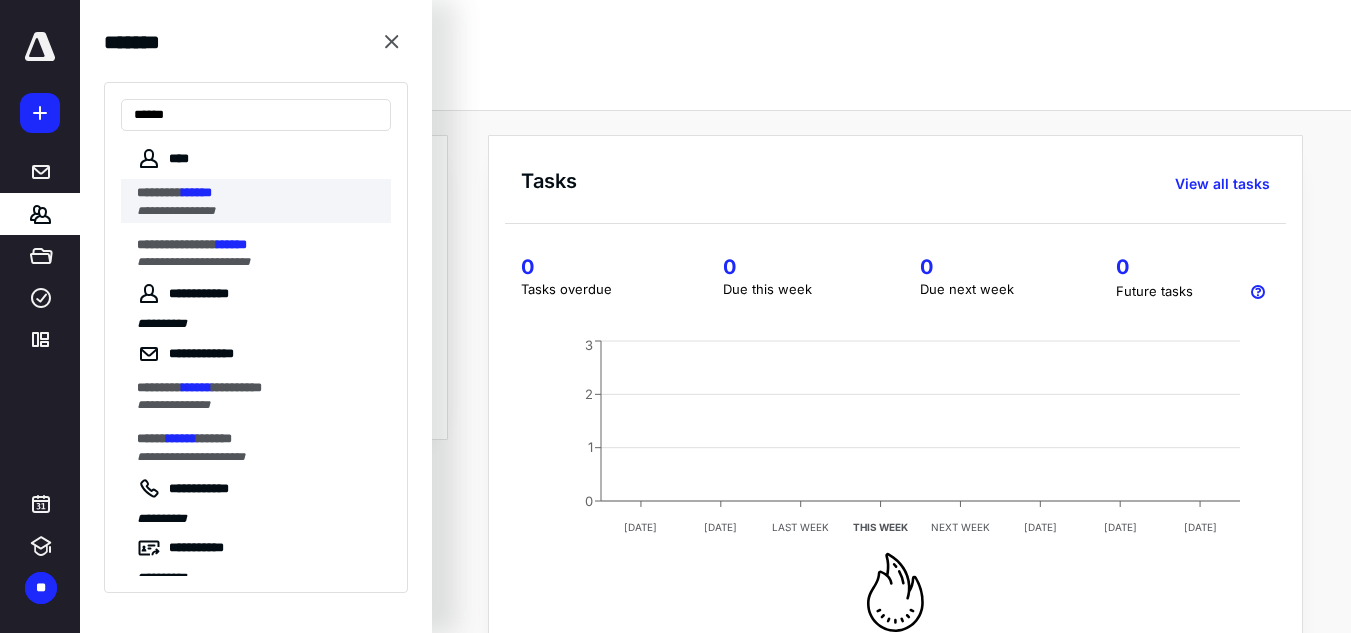 click on "**********" at bounding box center (258, 211) 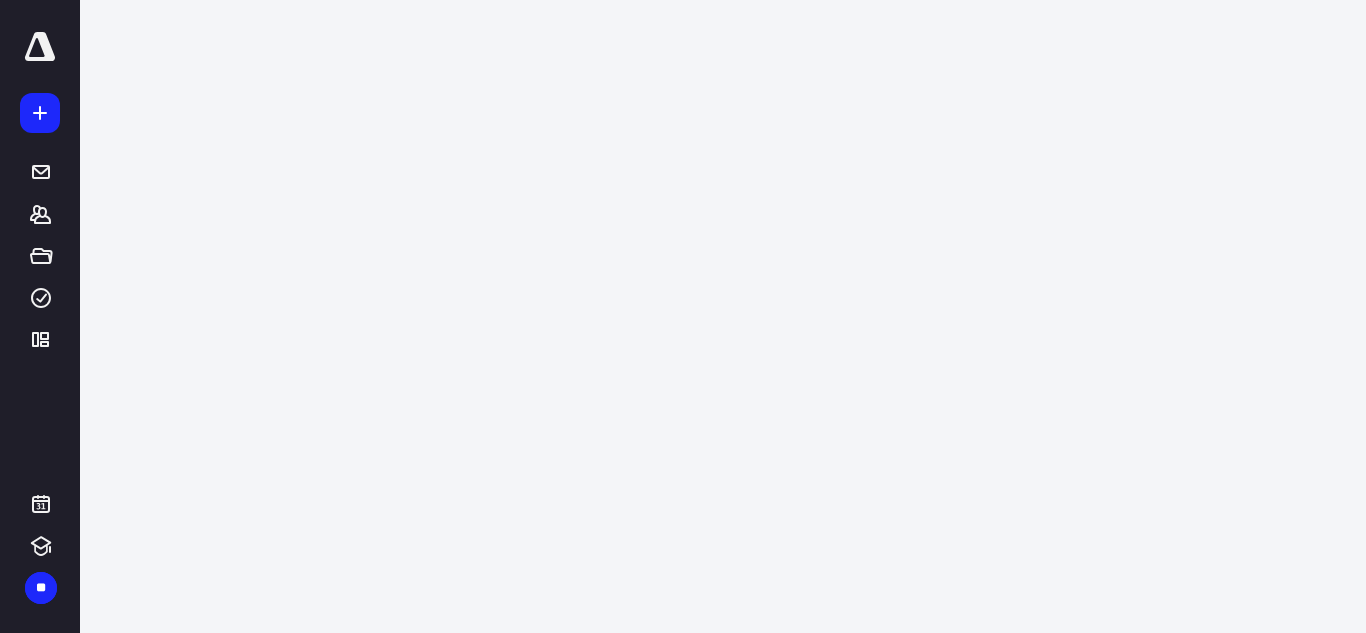 click on "**********" at bounding box center (683, 316) 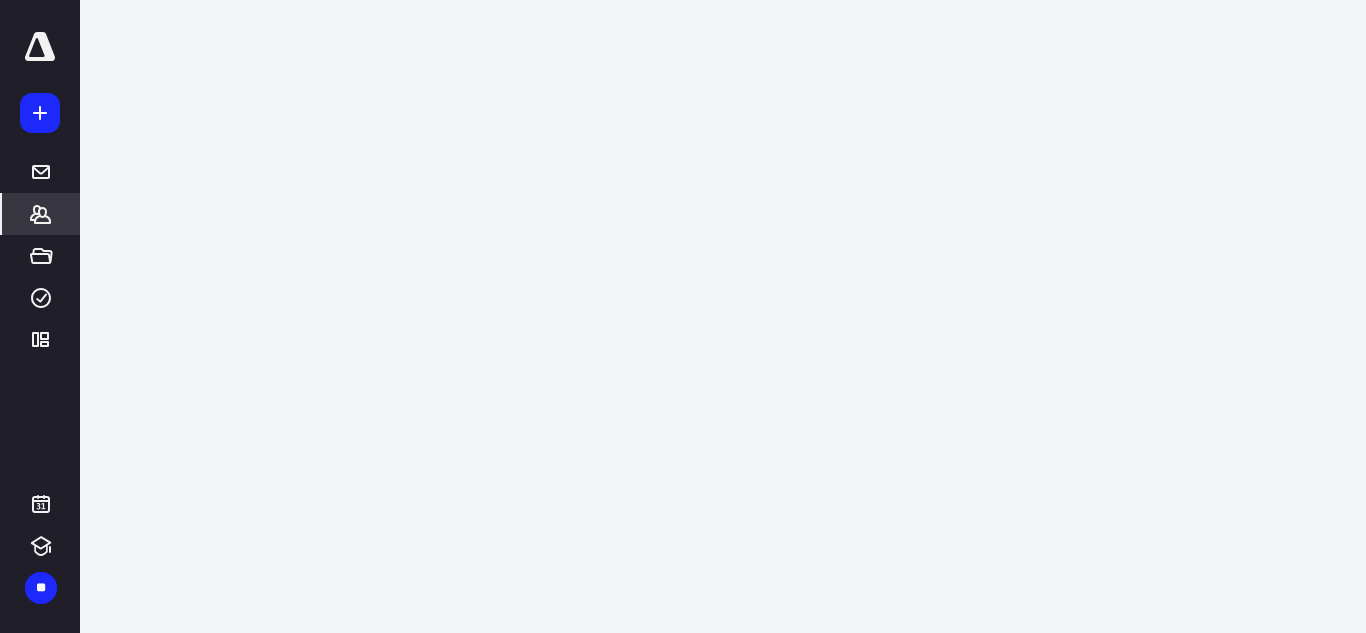 click 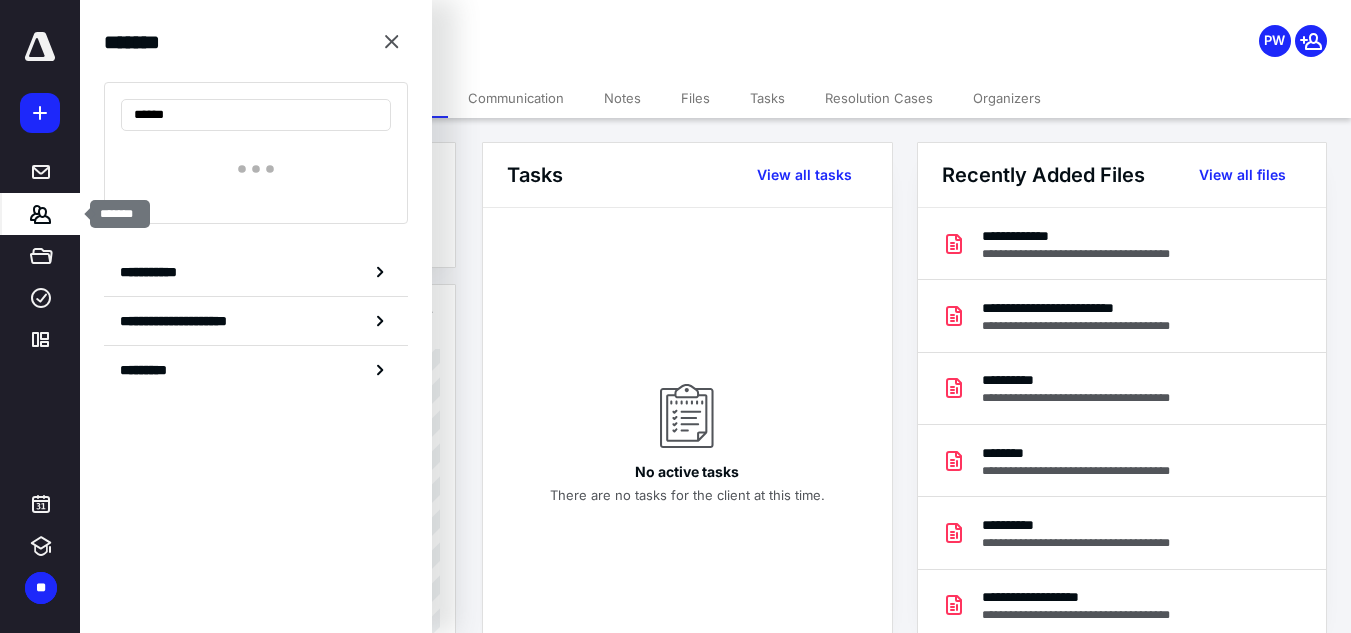 type on "******" 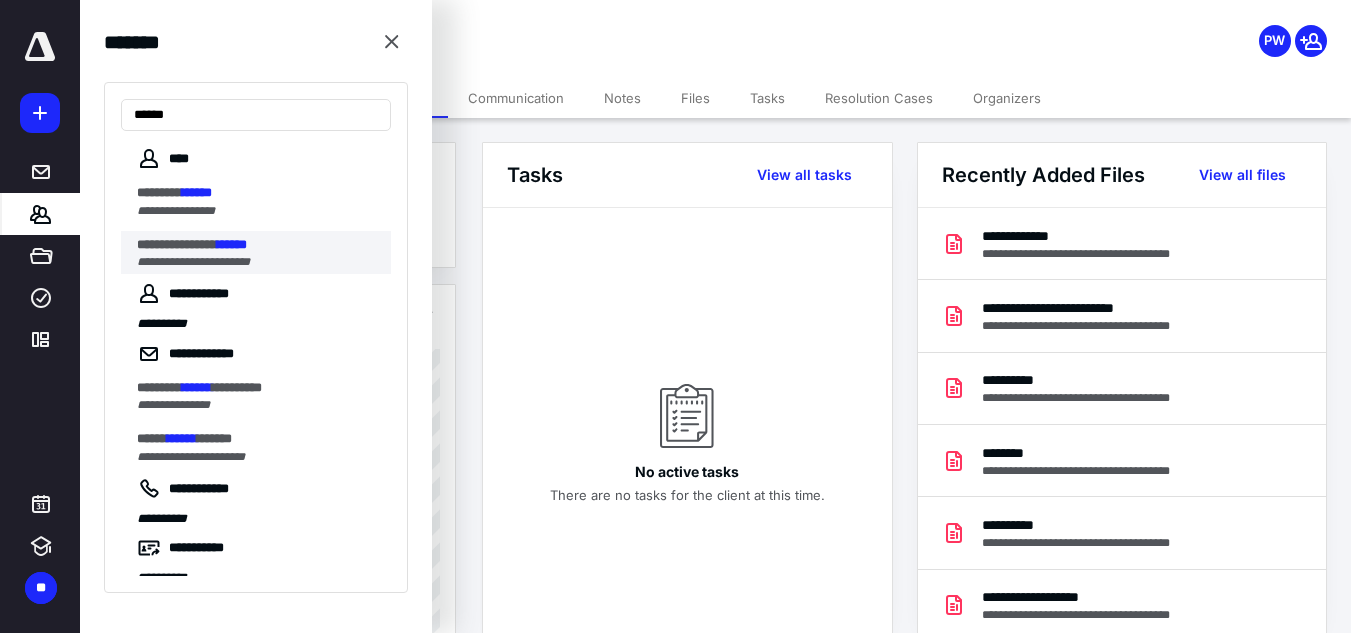 click on "**********" at bounding box center [193, 262] 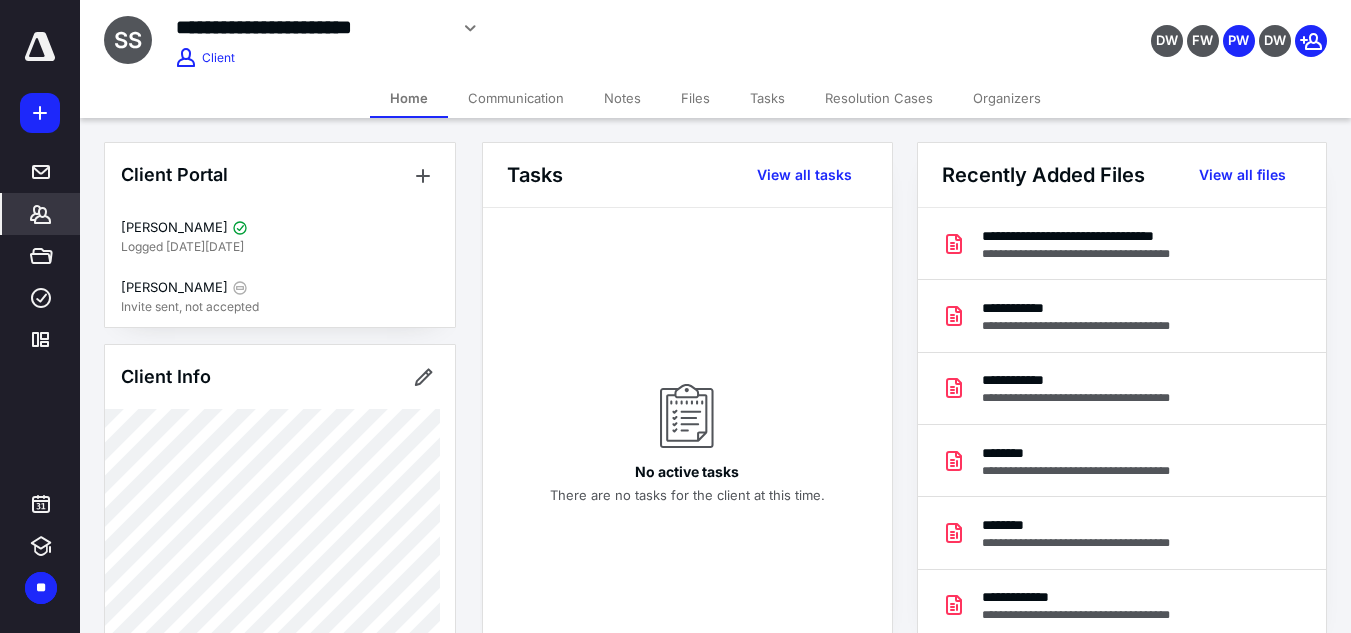 click on "Files" at bounding box center (695, 98) 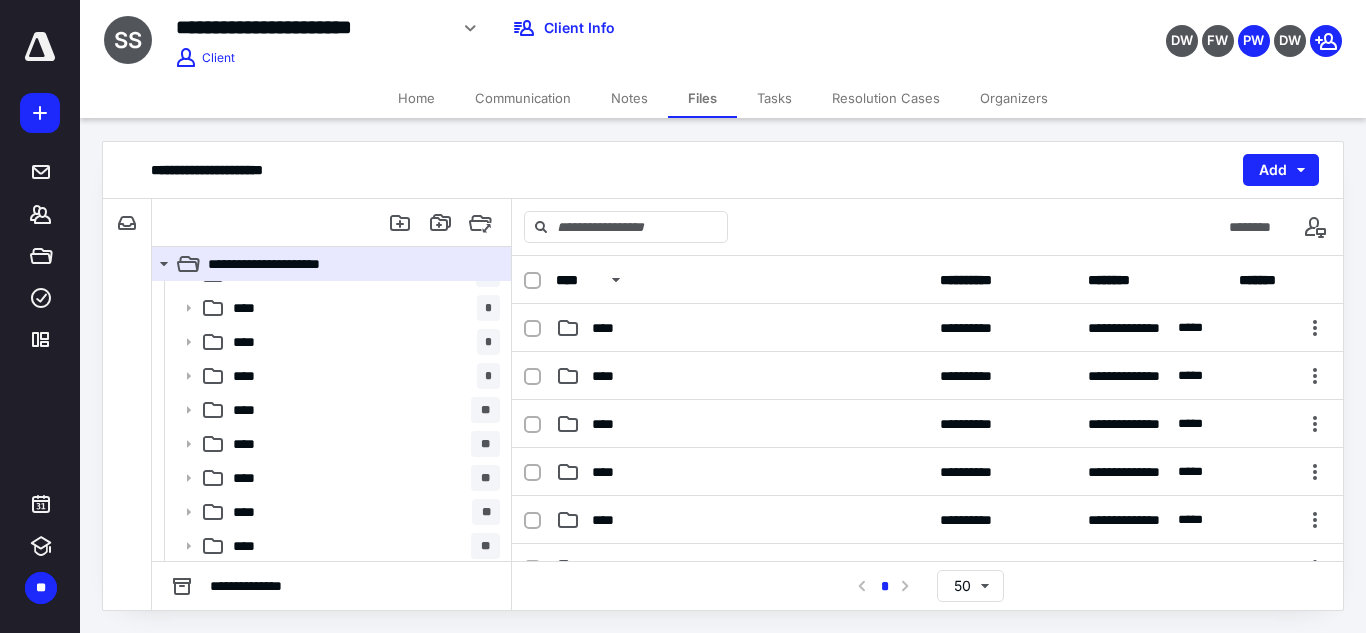 scroll, scrollTop: 264, scrollLeft: 0, axis: vertical 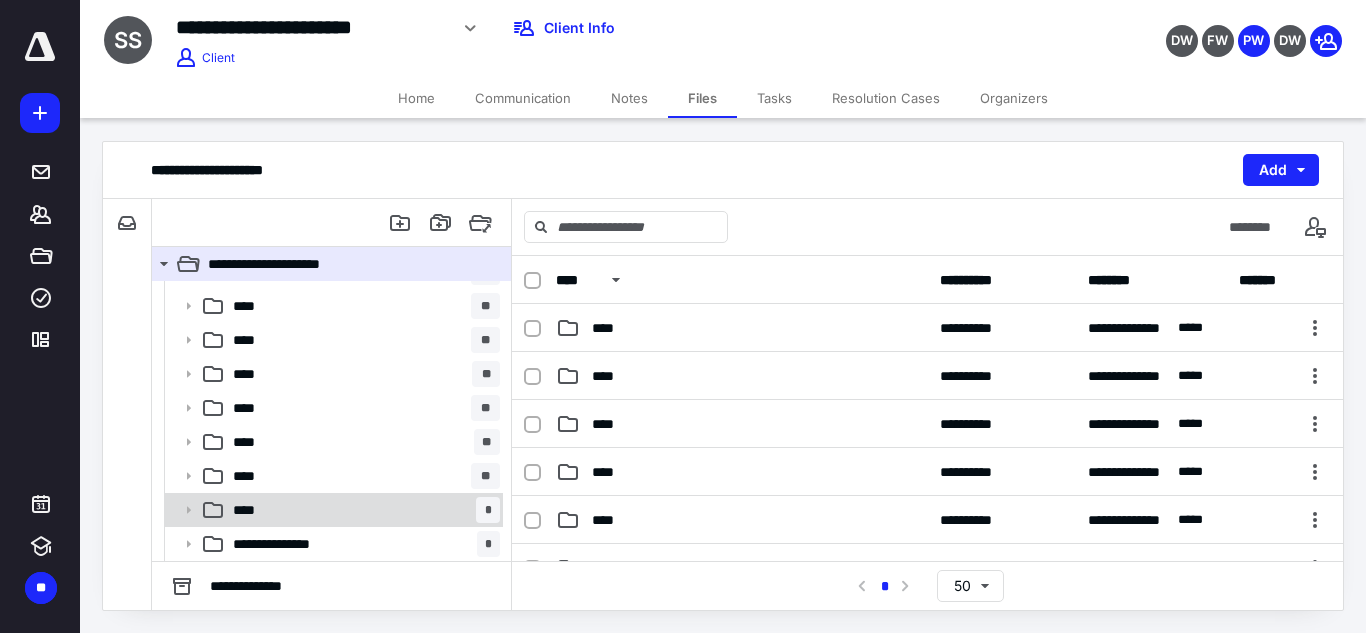 click on "**** *" at bounding box center (362, 510) 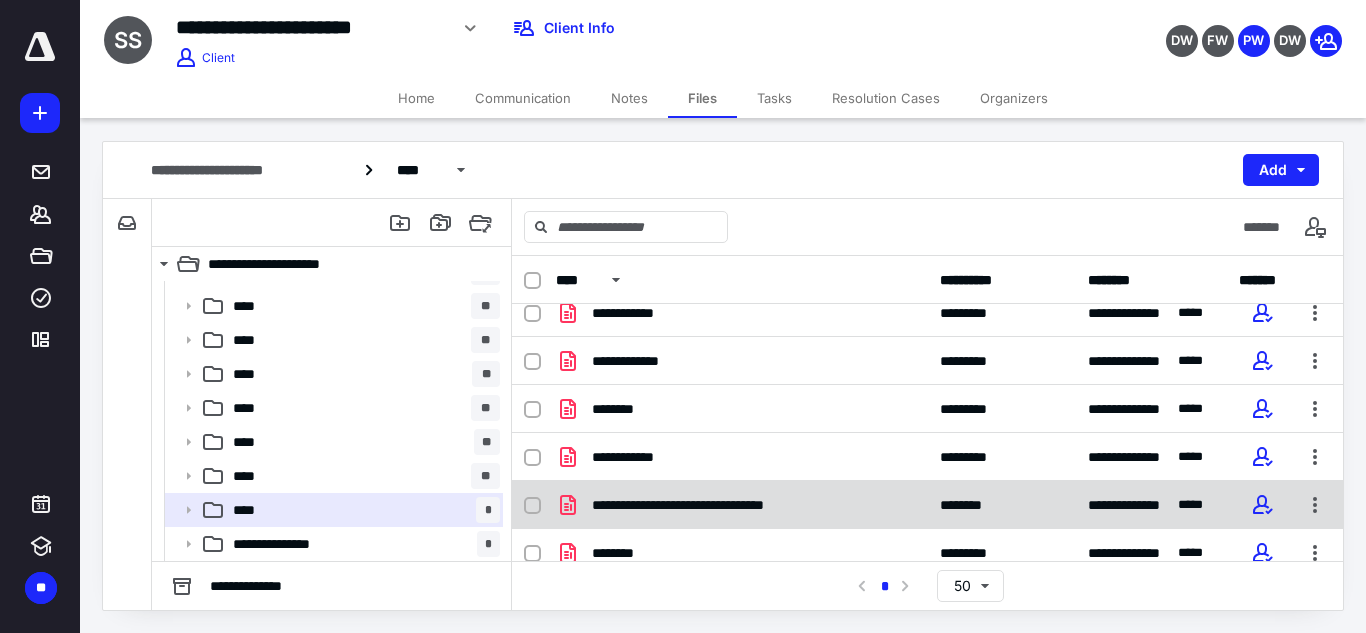 scroll, scrollTop: 0, scrollLeft: 0, axis: both 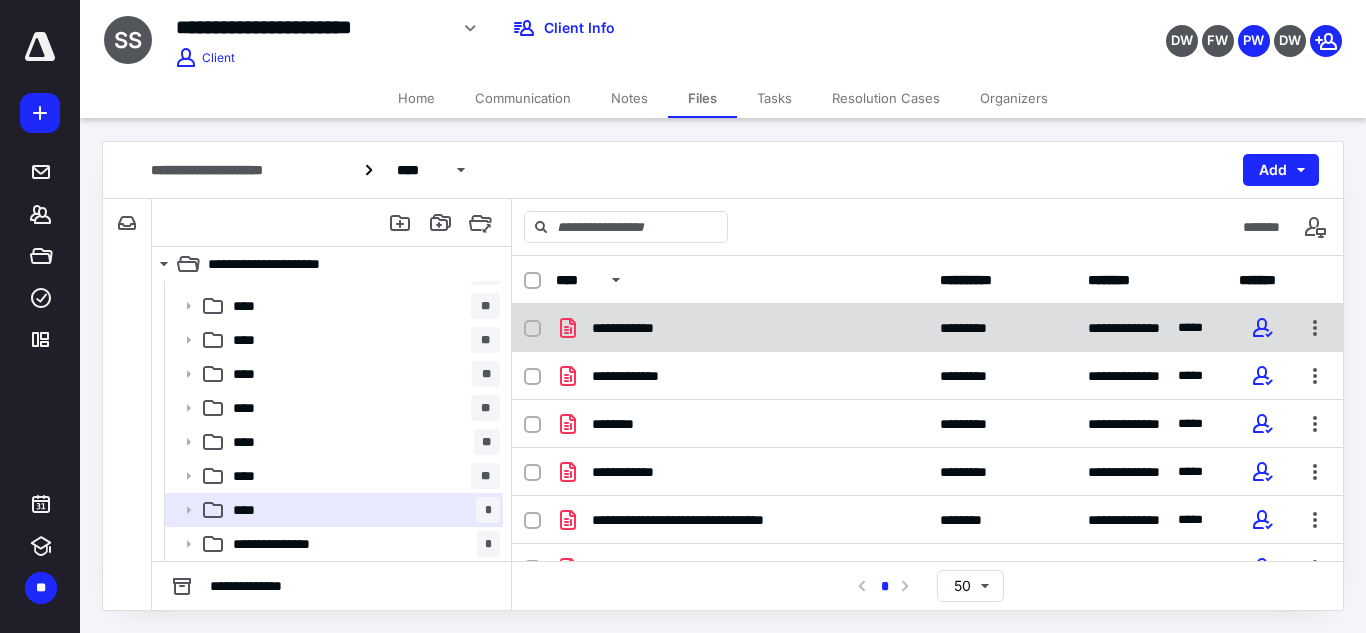click on "**********" at bounding box center [742, 328] 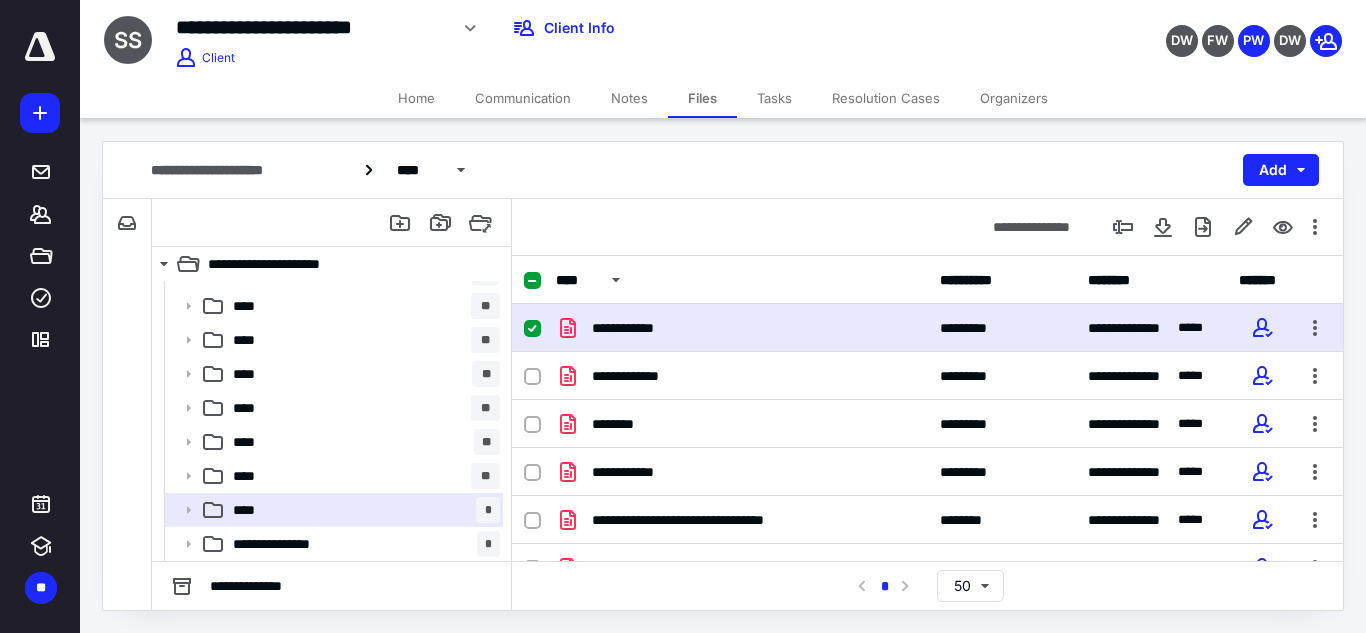click on "**********" at bounding box center (742, 328) 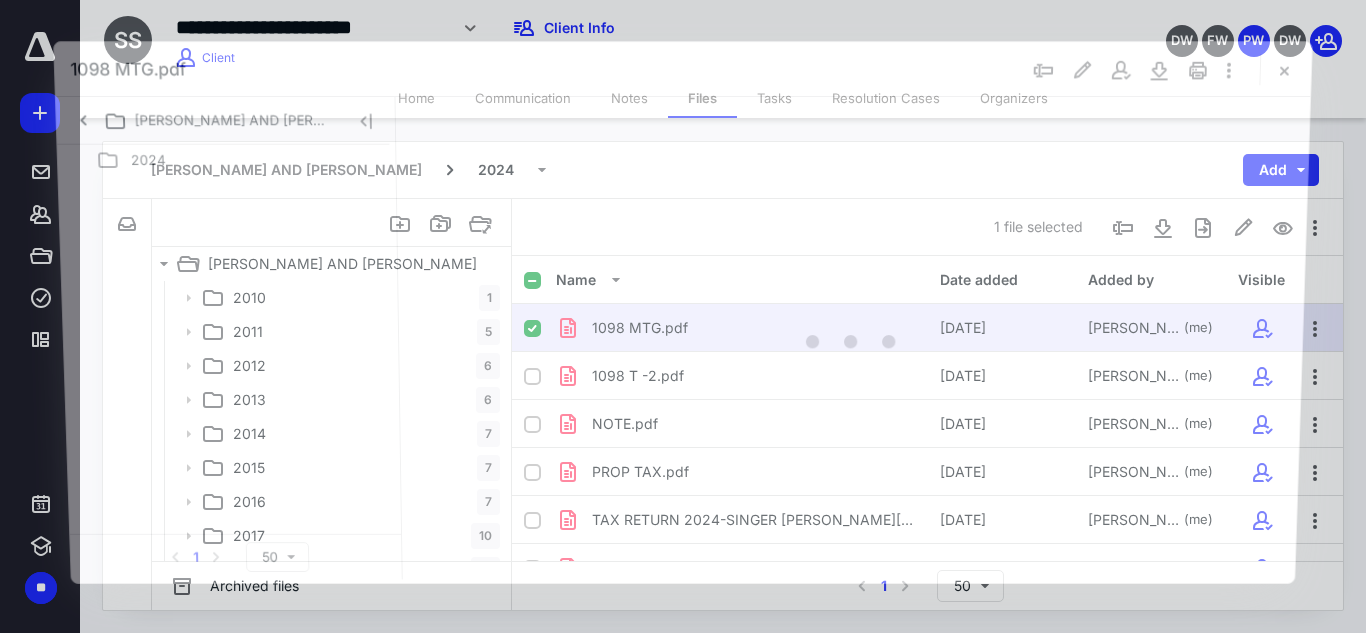 scroll, scrollTop: 264, scrollLeft: 0, axis: vertical 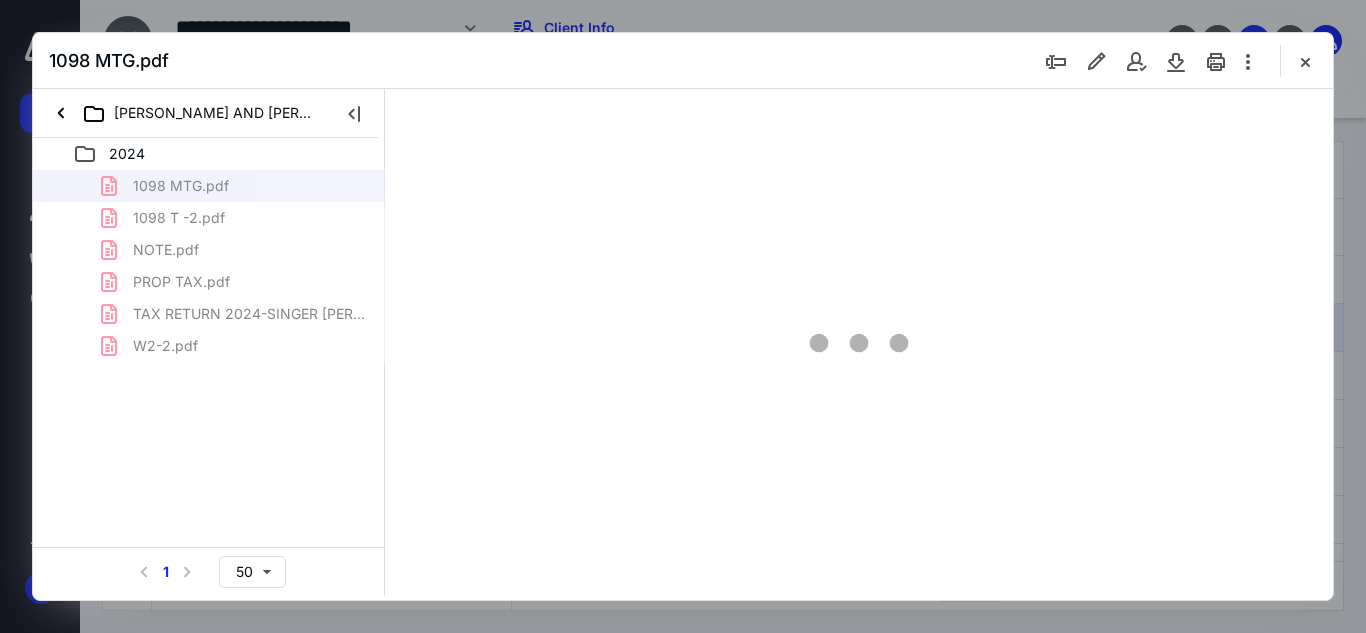 type on "51" 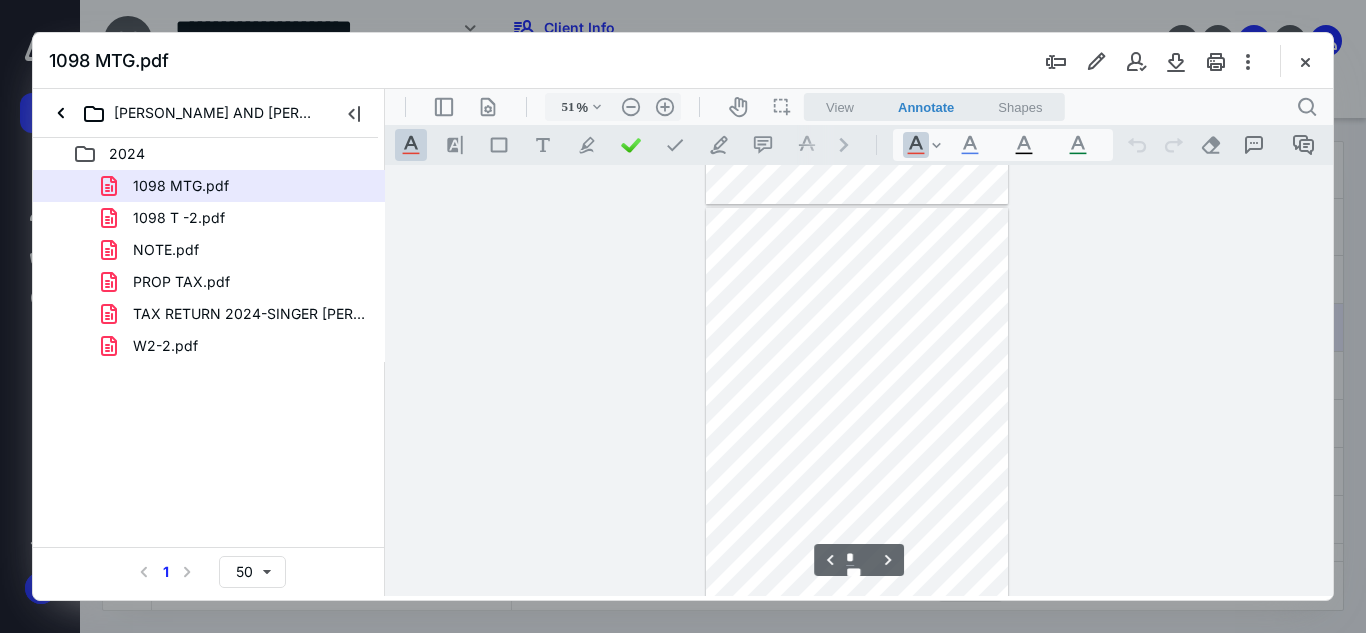 type on "*" 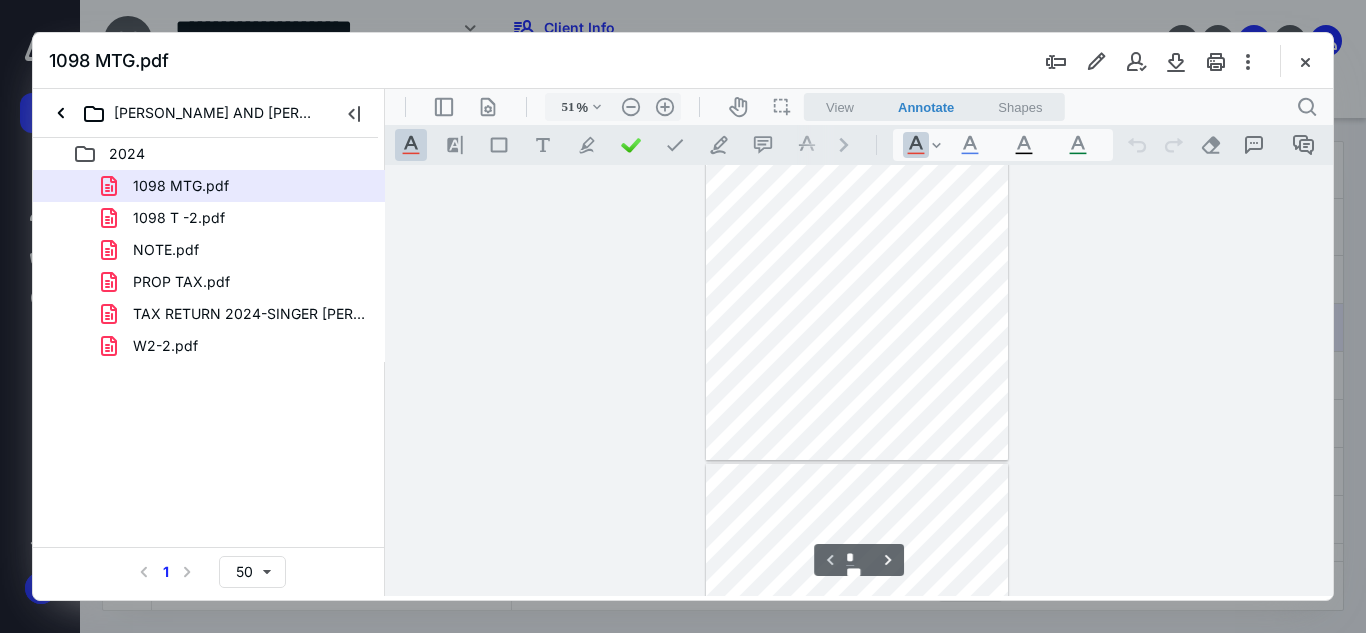 scroll, scrollTop: 0, scrollLeft: 0, axis: both 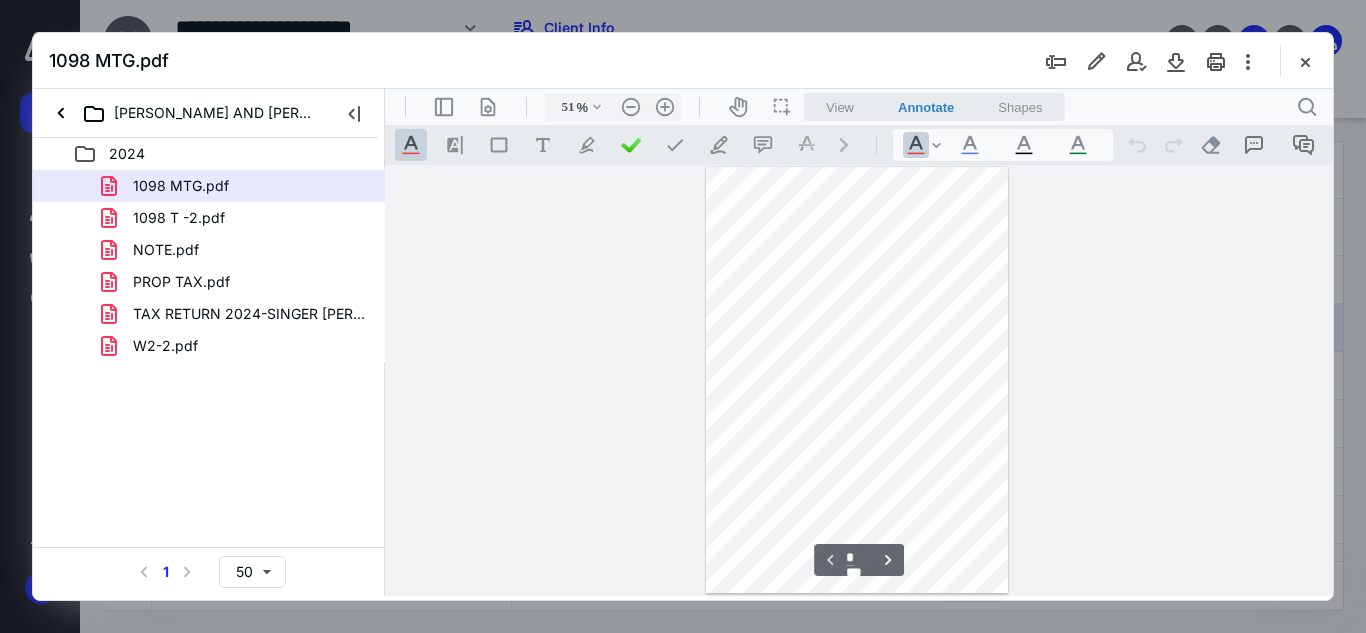 drag, startPoint x: 1303, startPoint y: 55, endPoint x: 1248, endPoint y: 80, distance: 60.41523 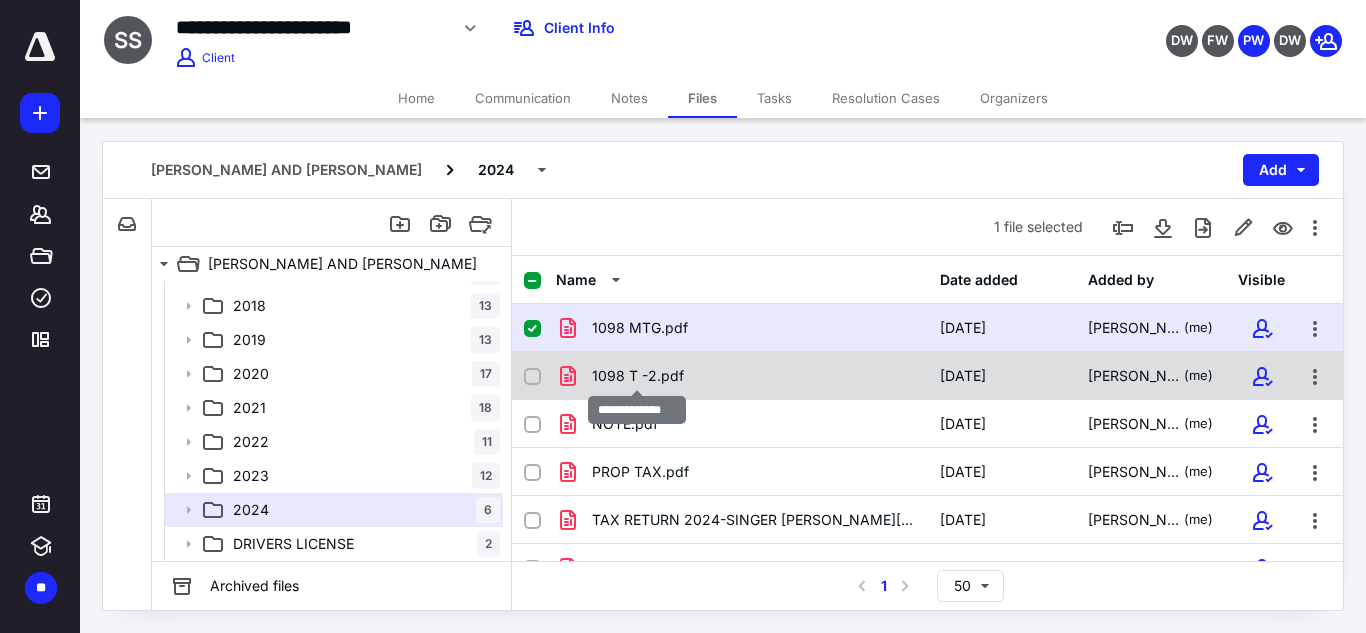 click on "1098 T -2.pdf" at bounding box center (638, 376) 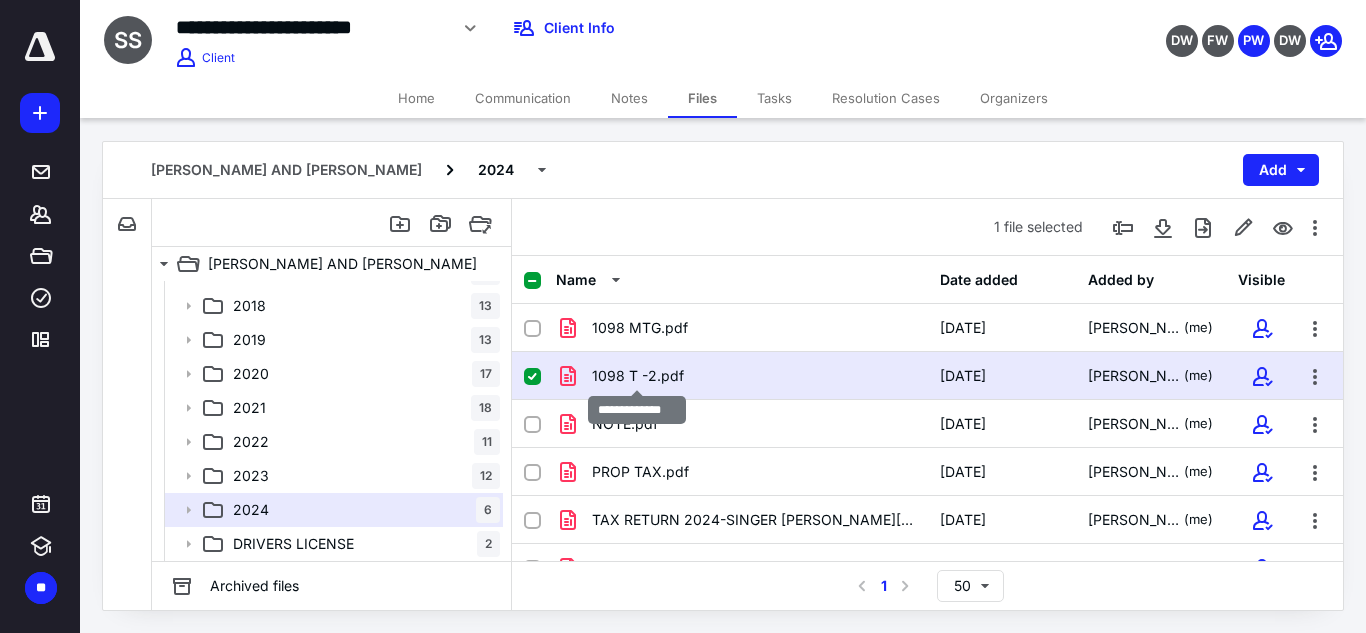 click on "1098 T -2.pdf" at bounding box center [638, 376] 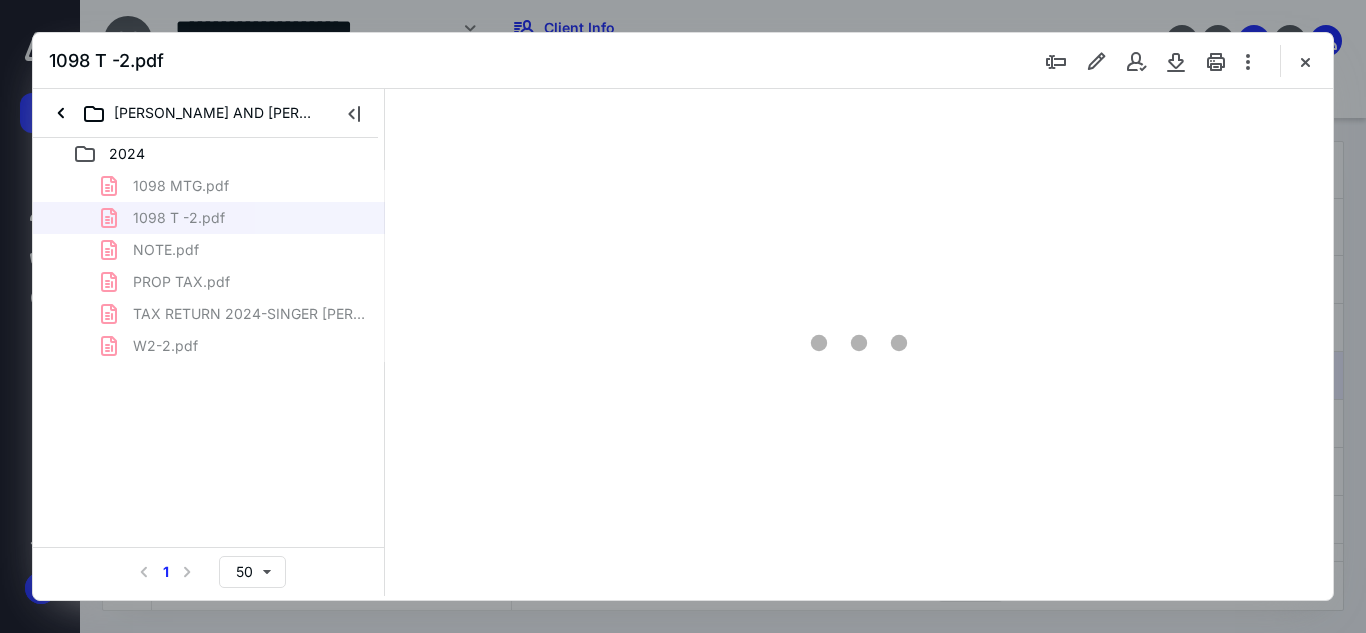 scroll, scrollTop: 0, scrollLeft: 0, axis: both 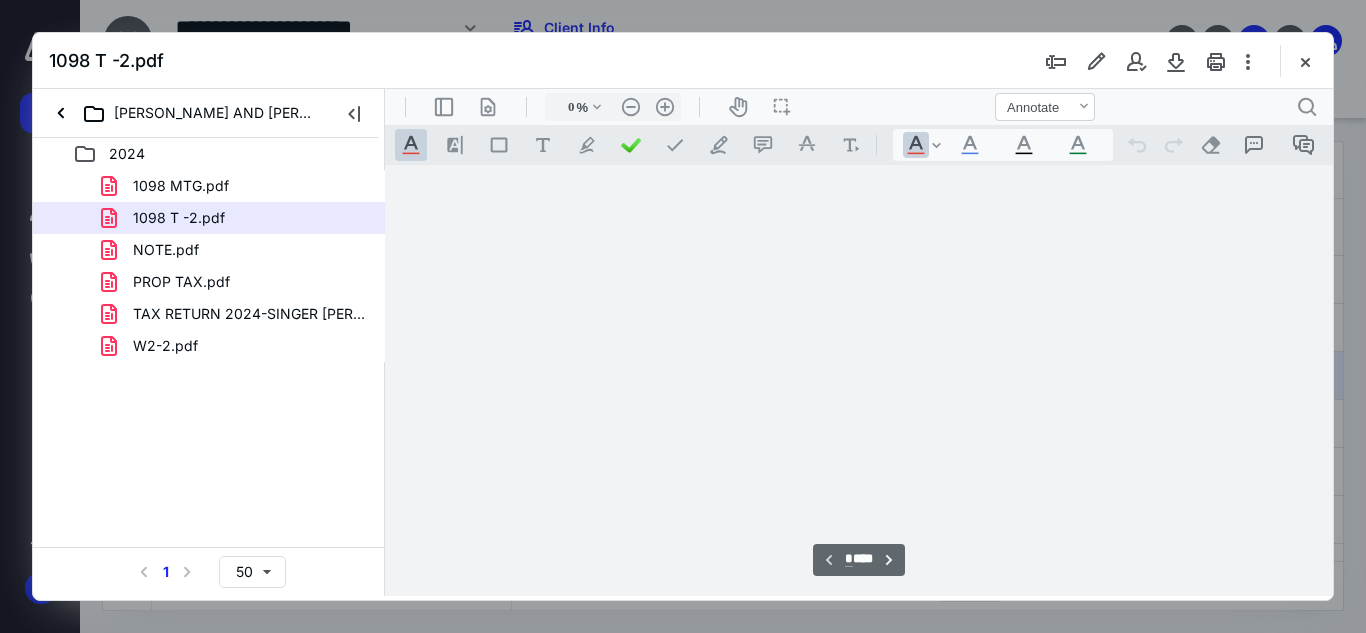 type on "51" 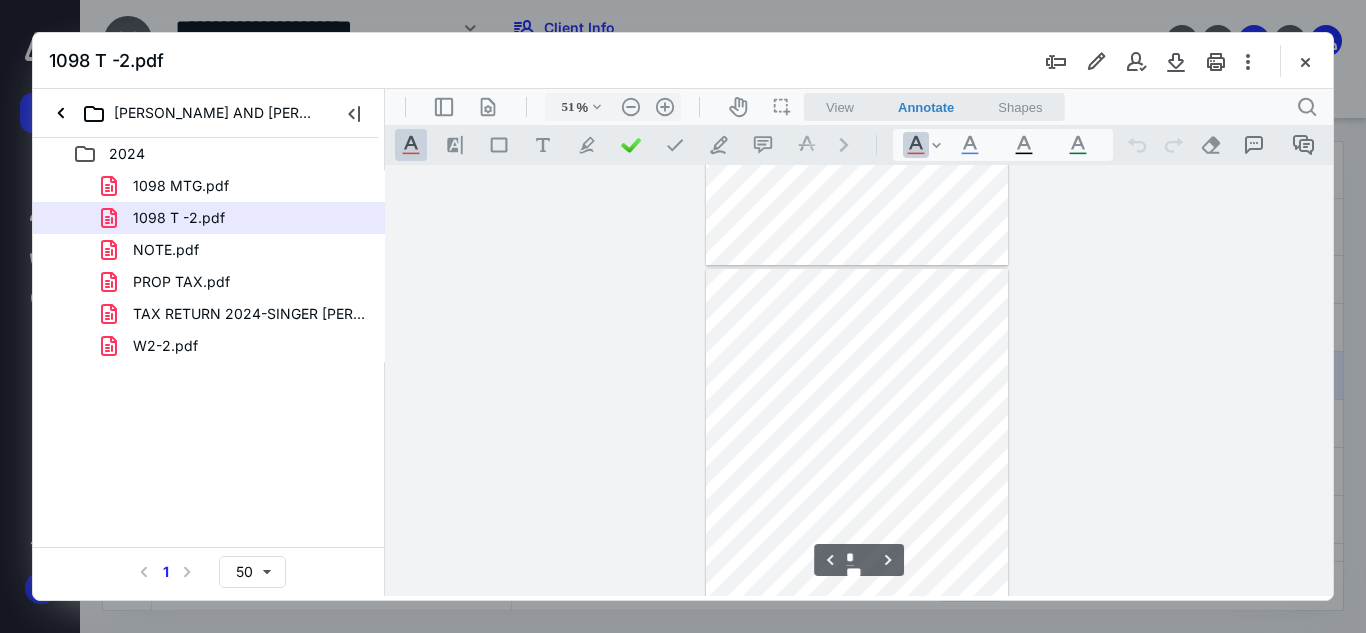 scroll, scrollTop: 3009, scrollLeft: 0, axis: vertical 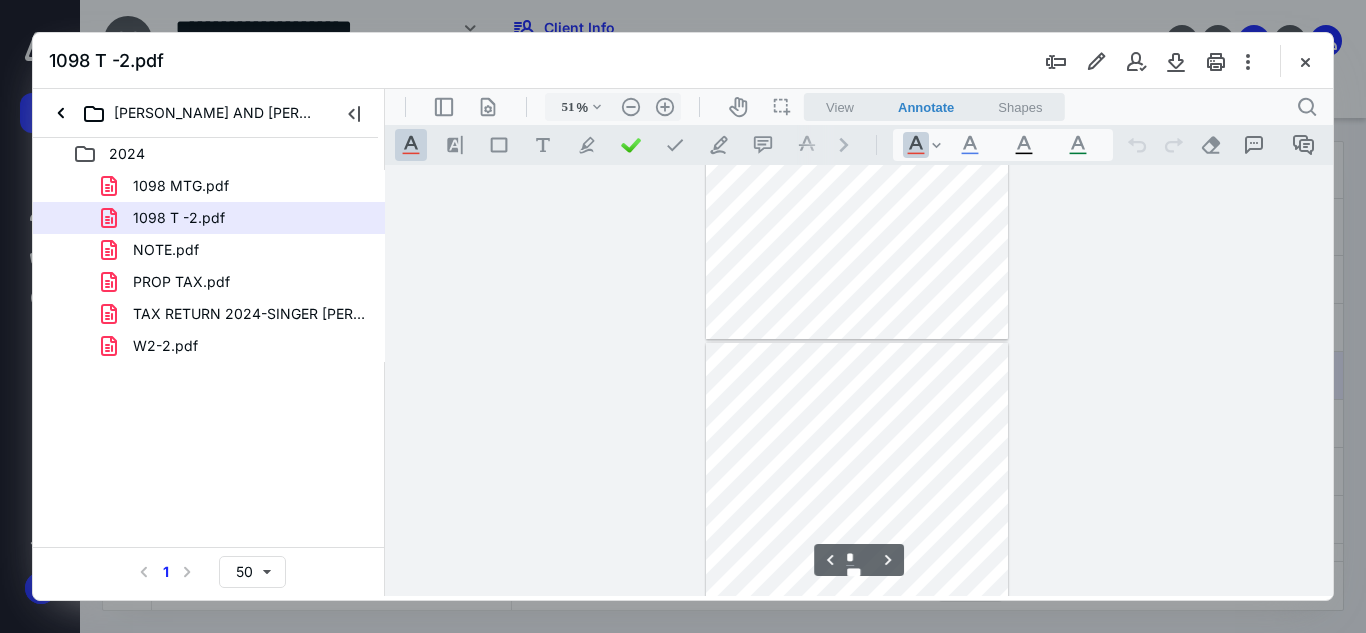 type on "*" 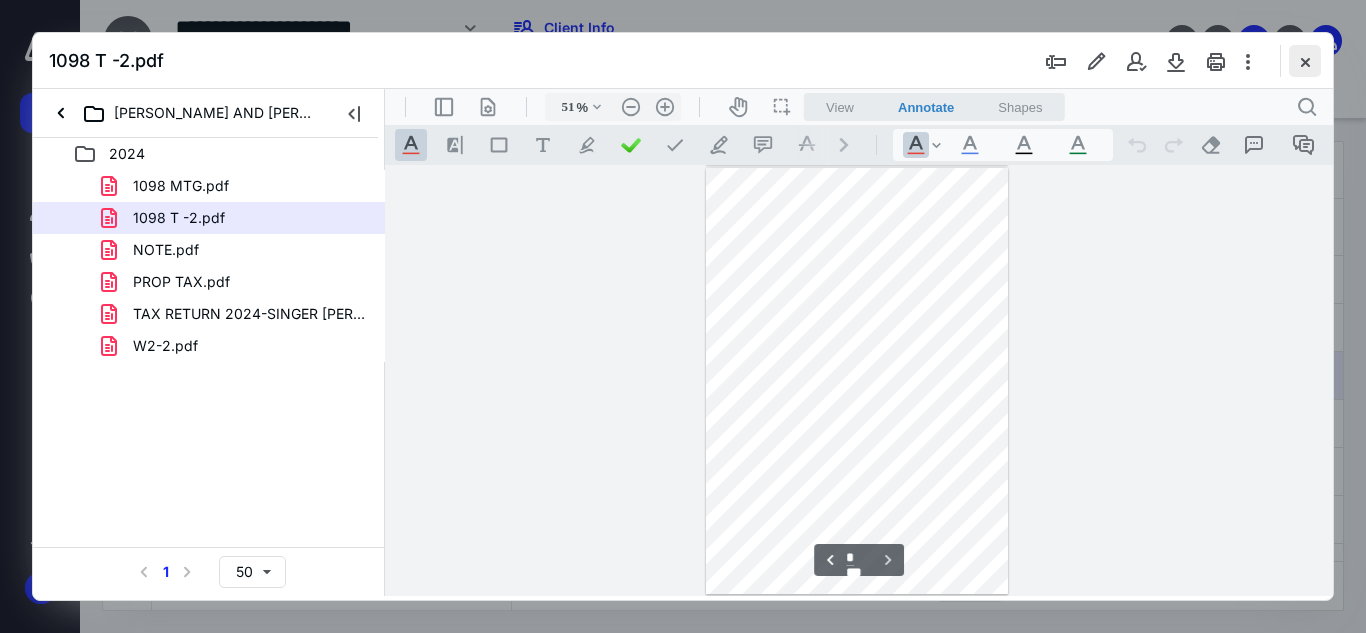 click at bounding box center [1305, 61] 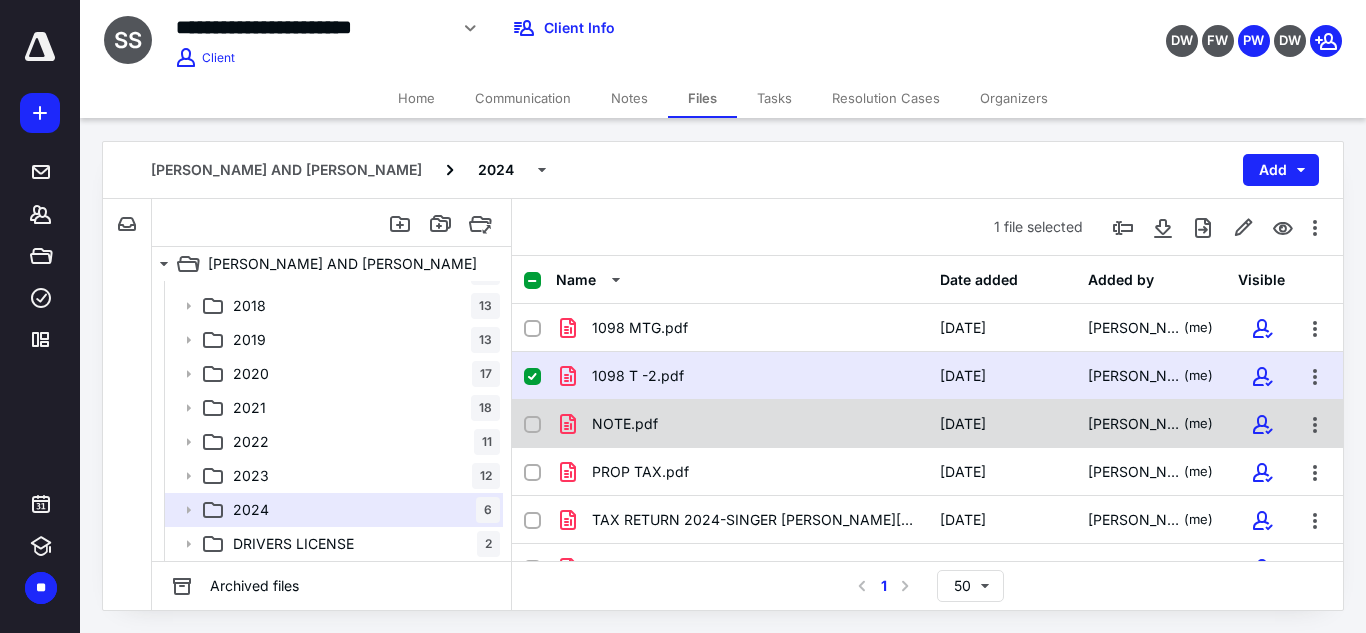 click on "NOTE.pdf" at bounding box center (742, 424) 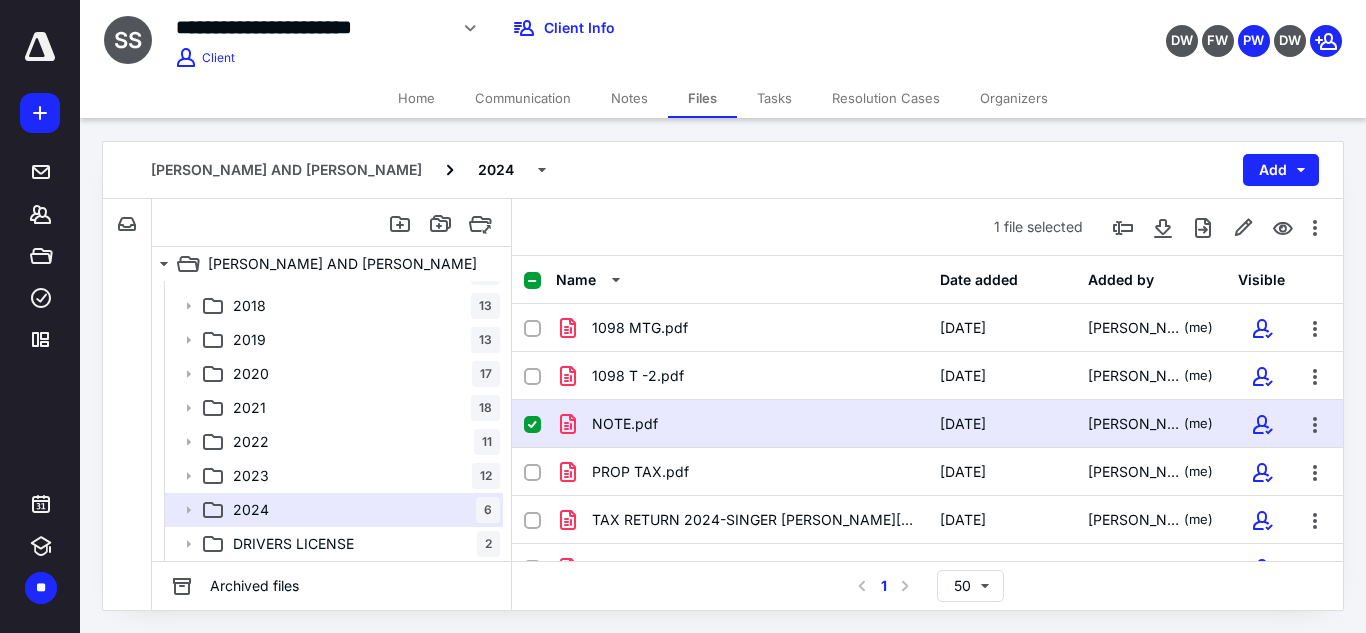 click on "NOTE.pdf" at bounding box center (742, 424) 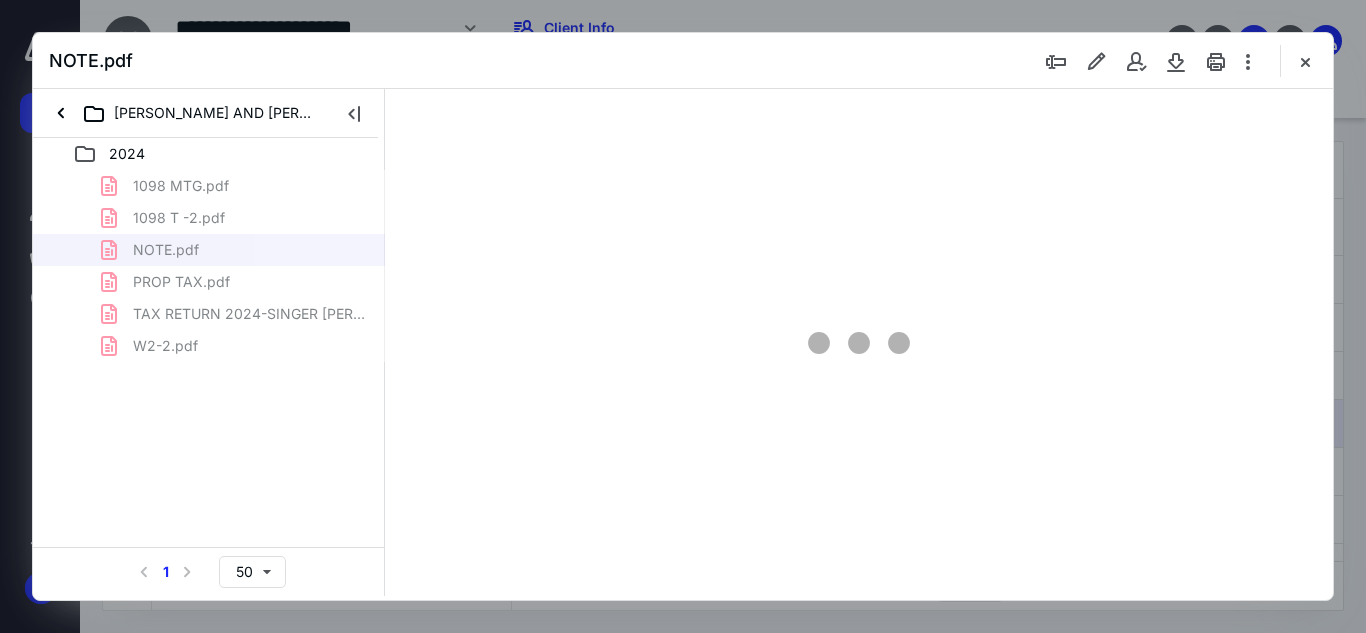 scroll, scrollTop: 0, scrollLeft: 0, axis: both 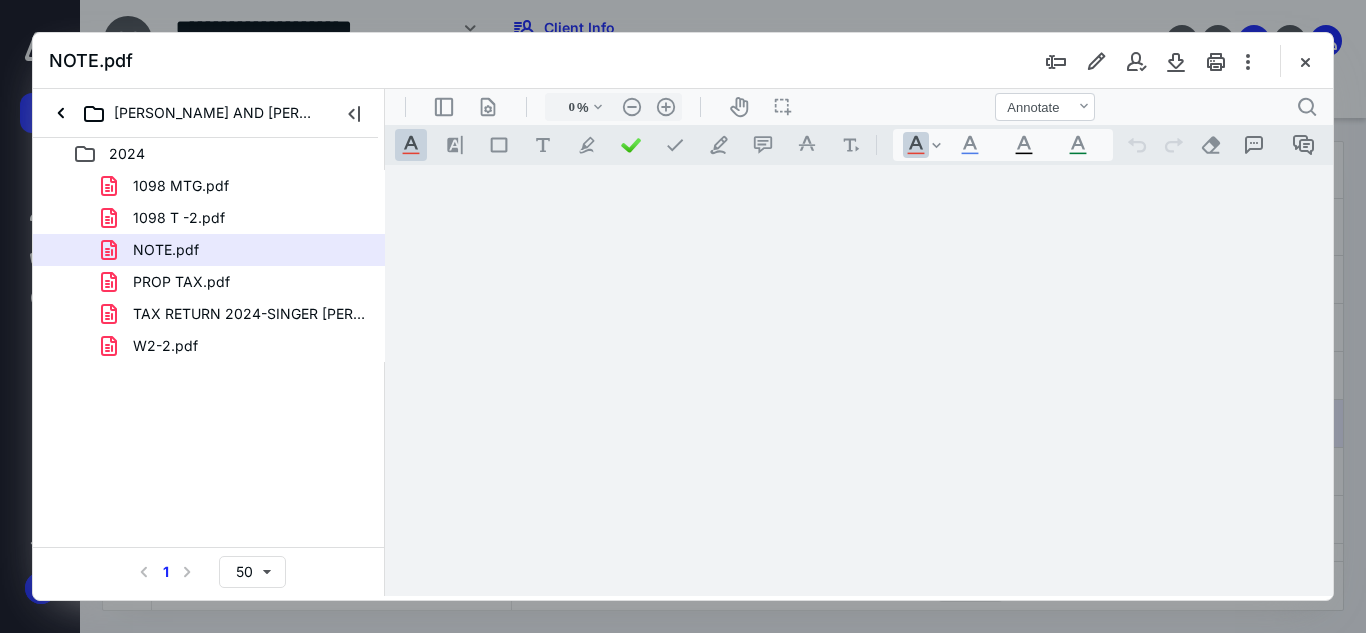 type on "51" 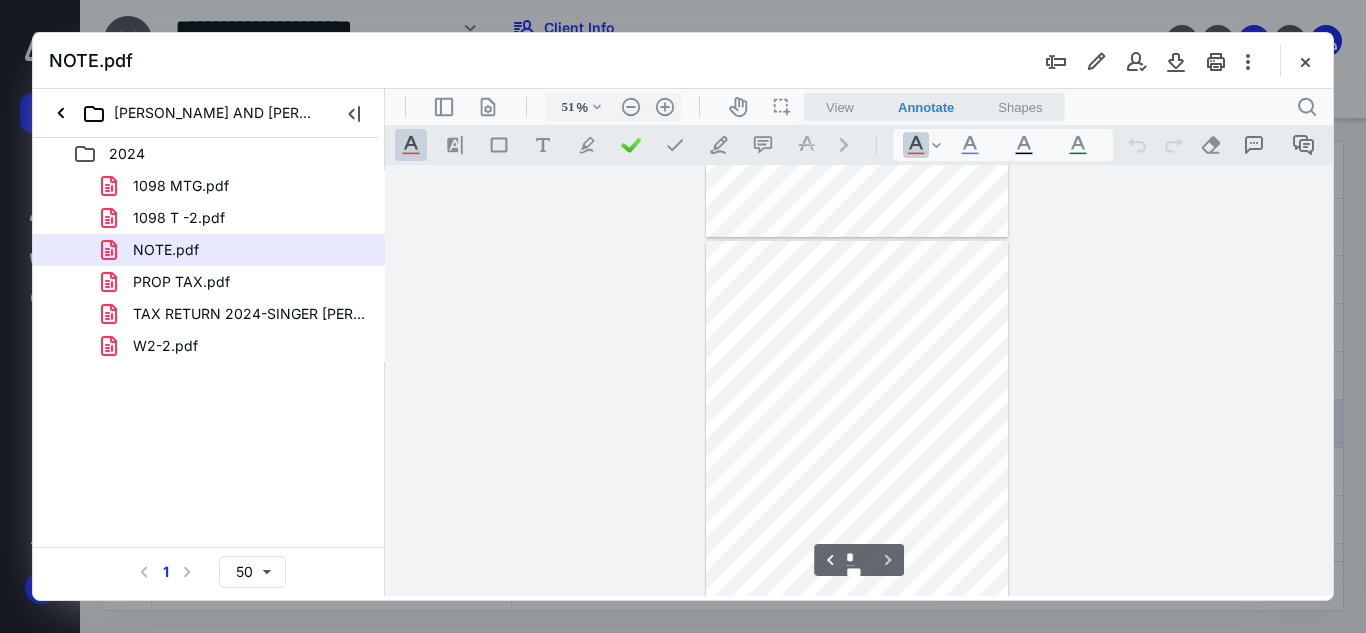 scroll, scrollTop: 429, scrollLeft: 0, axis: vertical 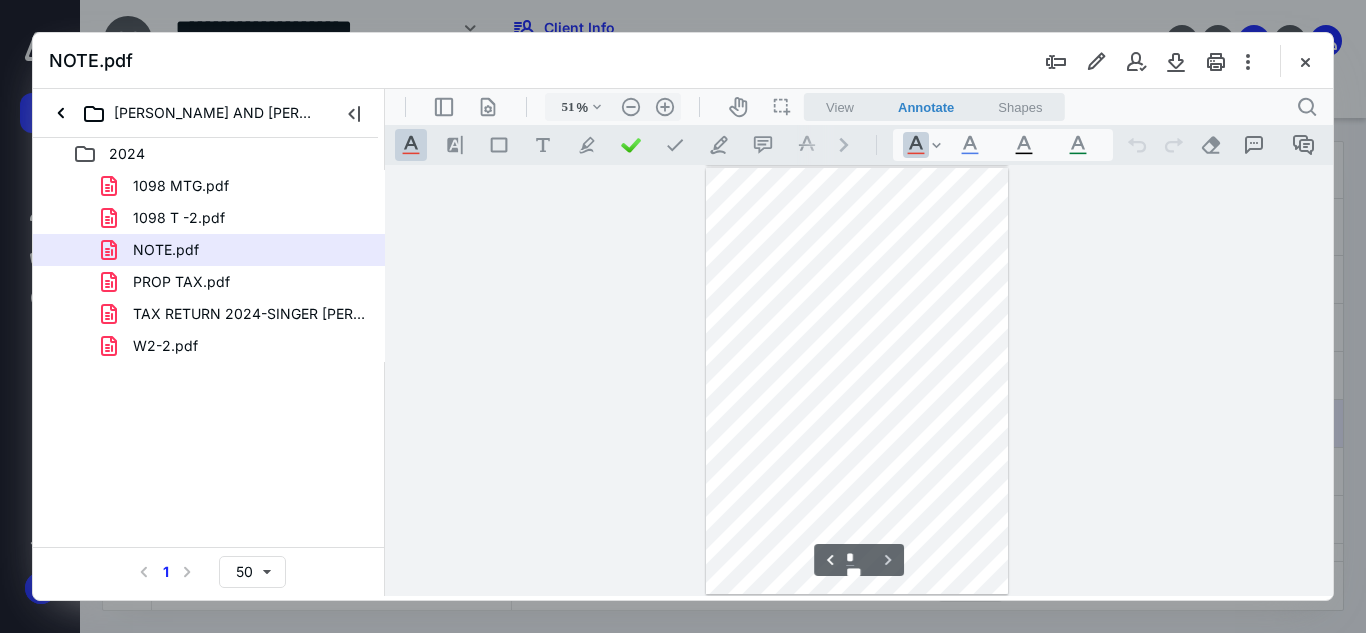 type on "*" 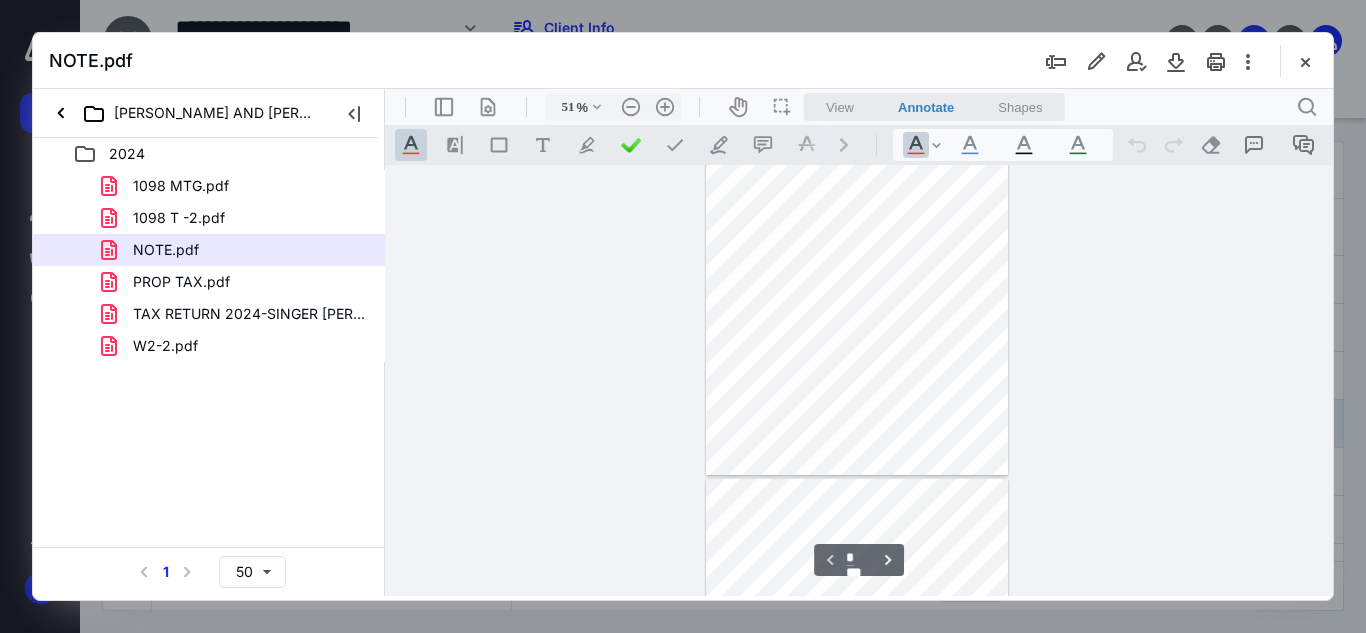 scroll, scrollTop: 0, scrollLeft: 0, axis: both 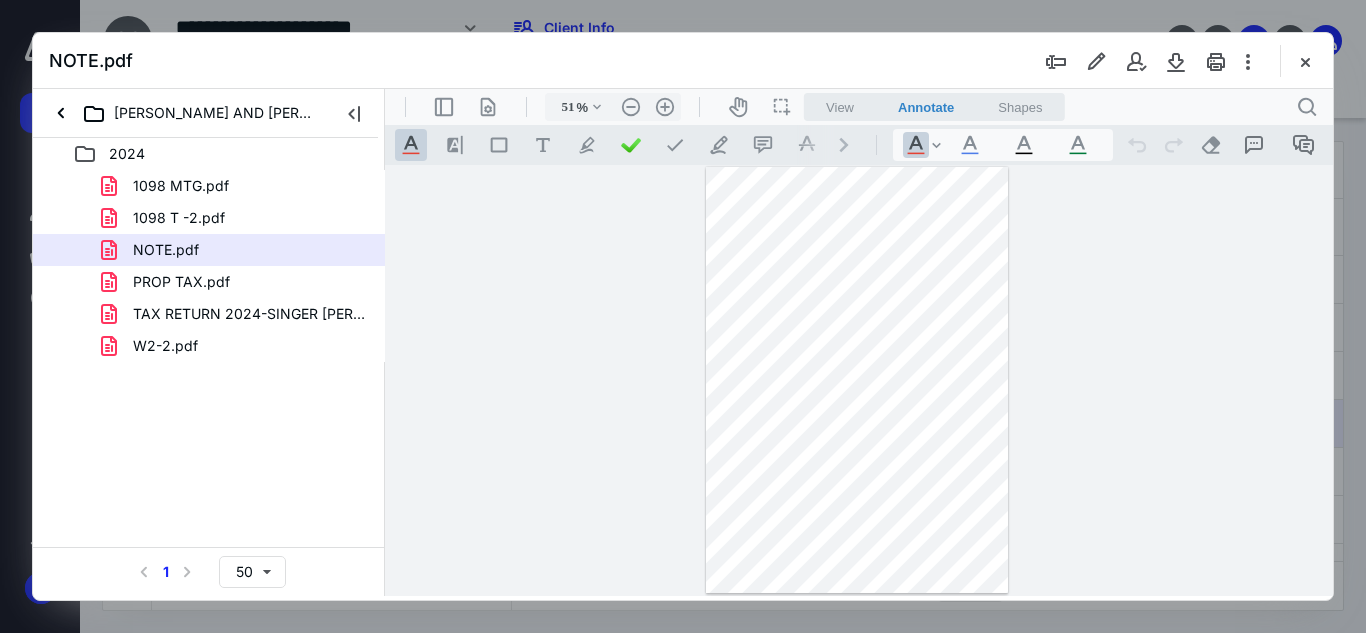 click at bounding box center (1305, 61) 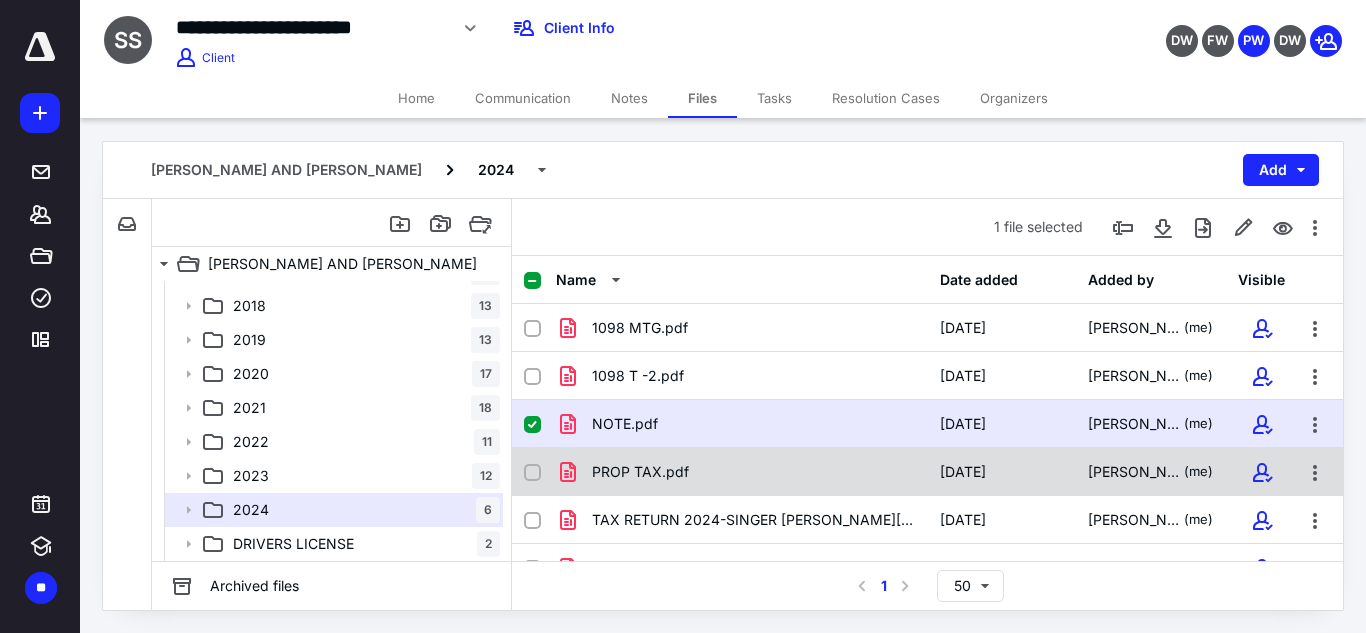 click on "PROP TAX.pdf" at bounding box center (742, 472) 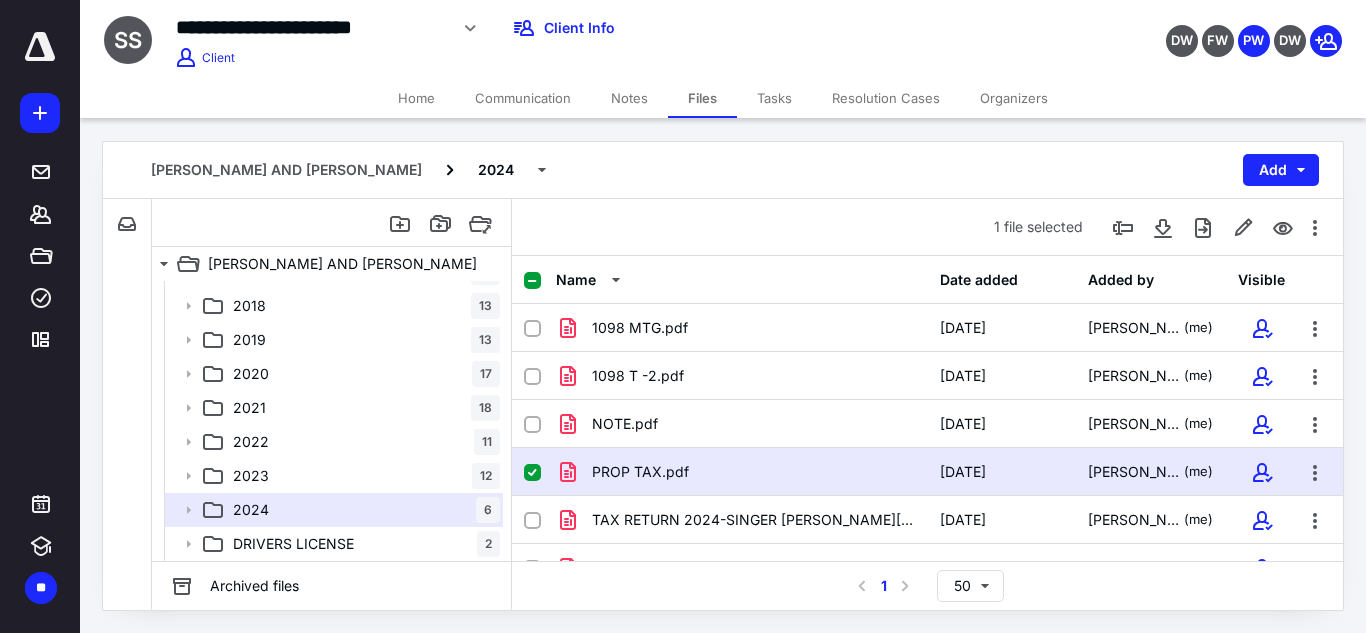 click on "PROP TAX.pdf" at bounding box center [742, 472] 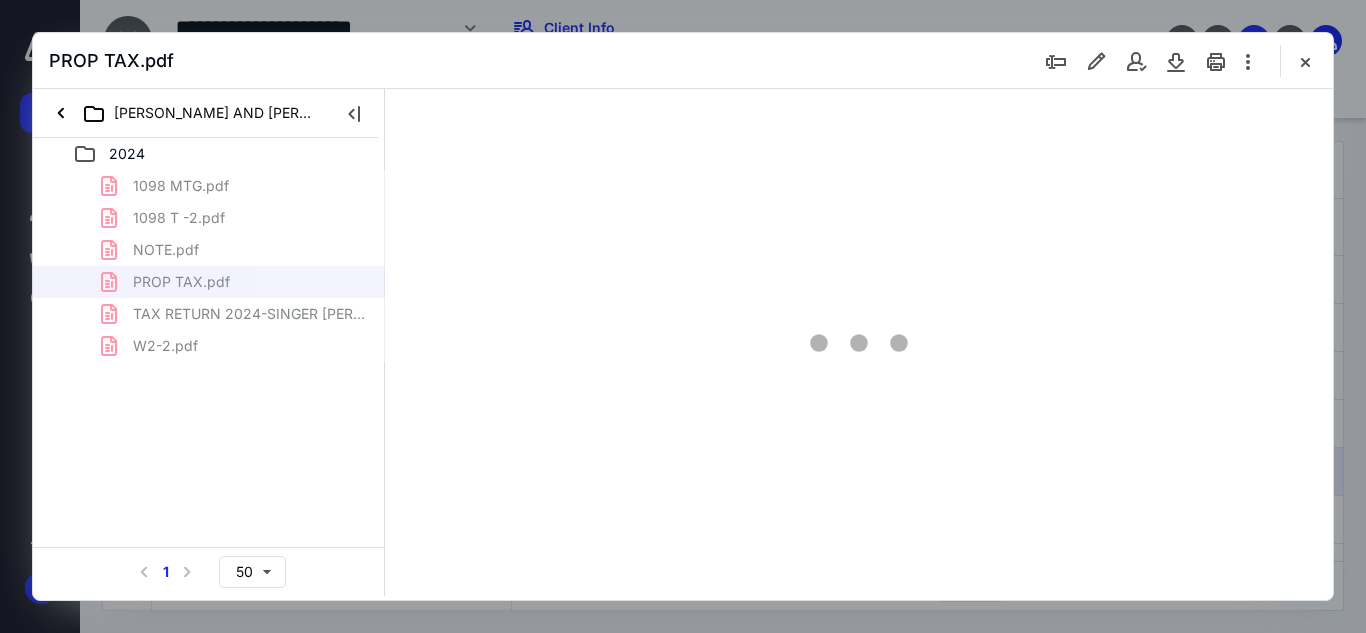 scroll, scrollTop: 0, scrollLeft: 0, axis: both 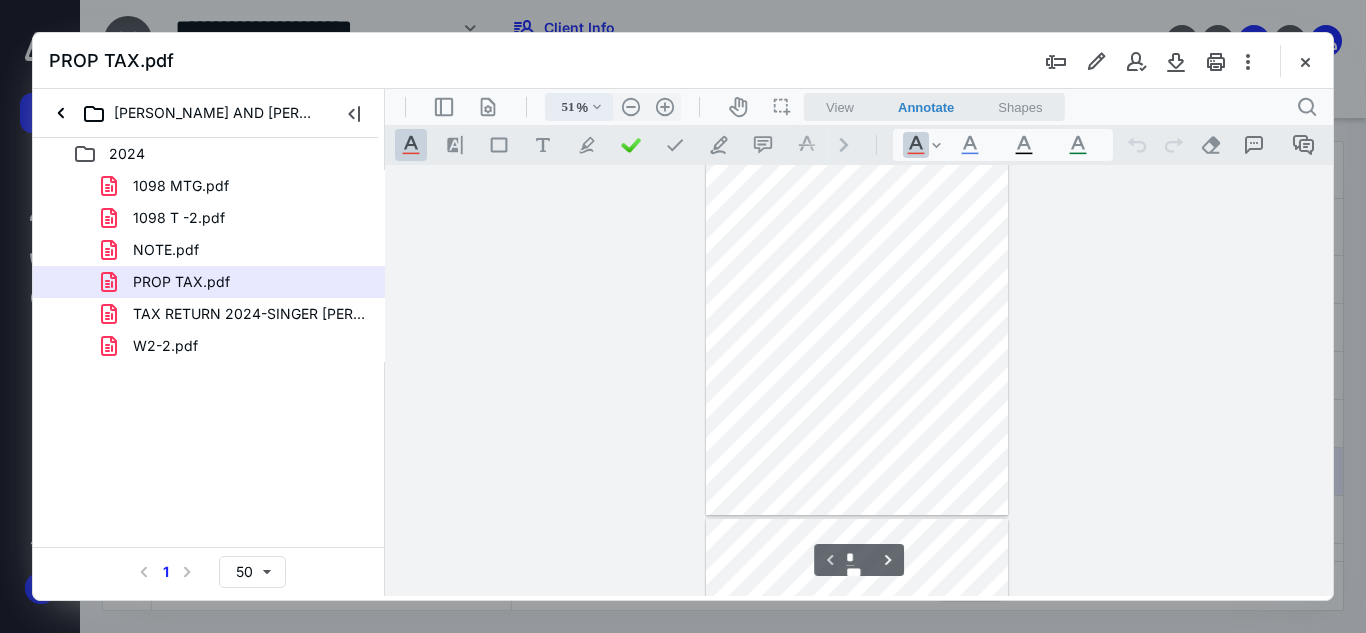 click on ".cls-1{fill:#abb0c4;} icon - chevron - down" at bounding box center (597, 107) 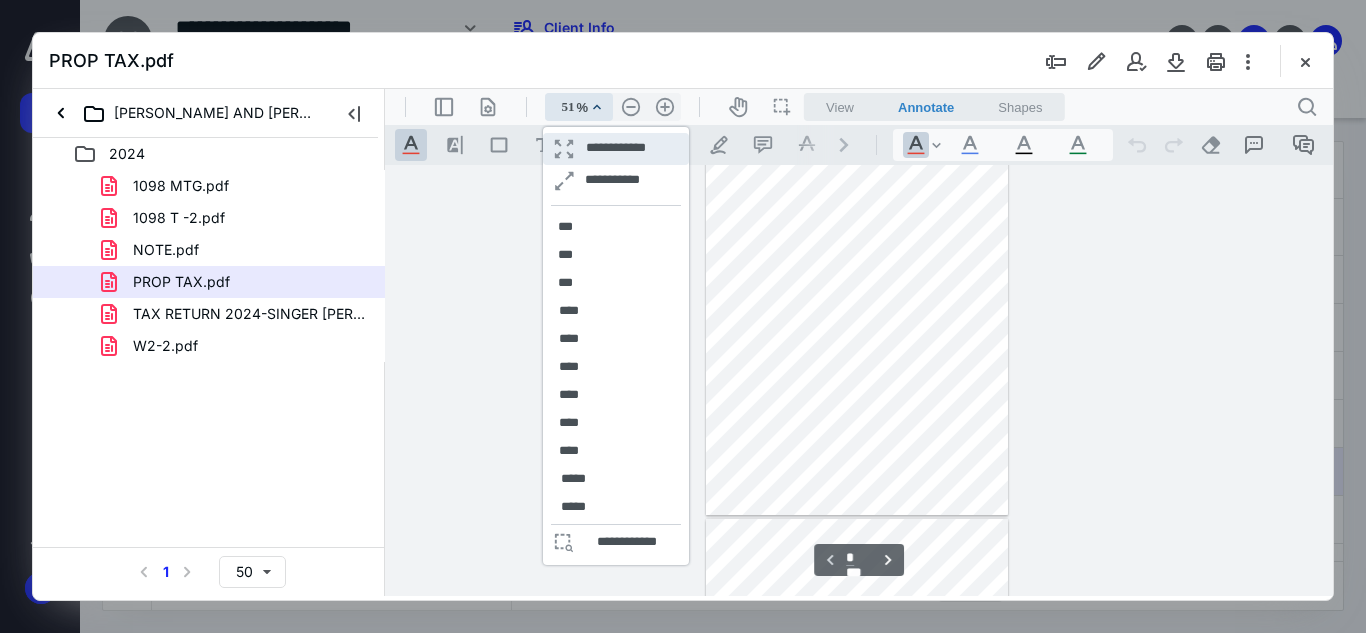 click on "**********" at bounding box center [615, 149] 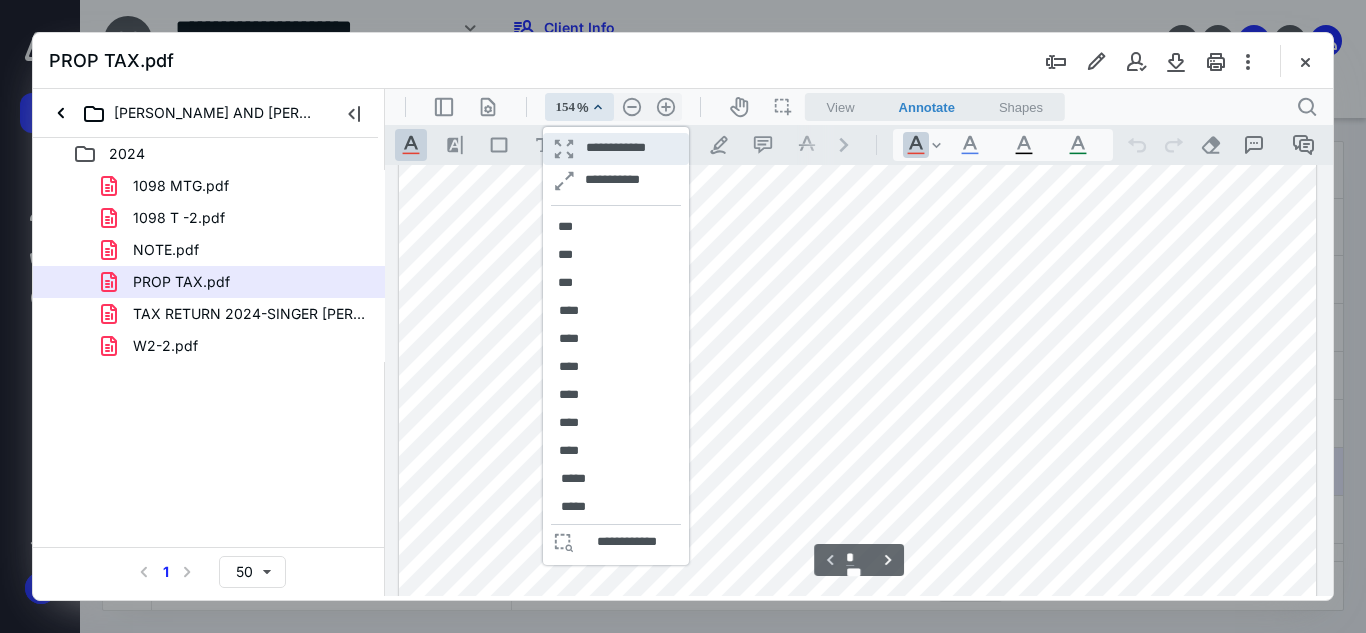 scroll, scrollTop: 237, scrollLeft: 0, axis: vertical 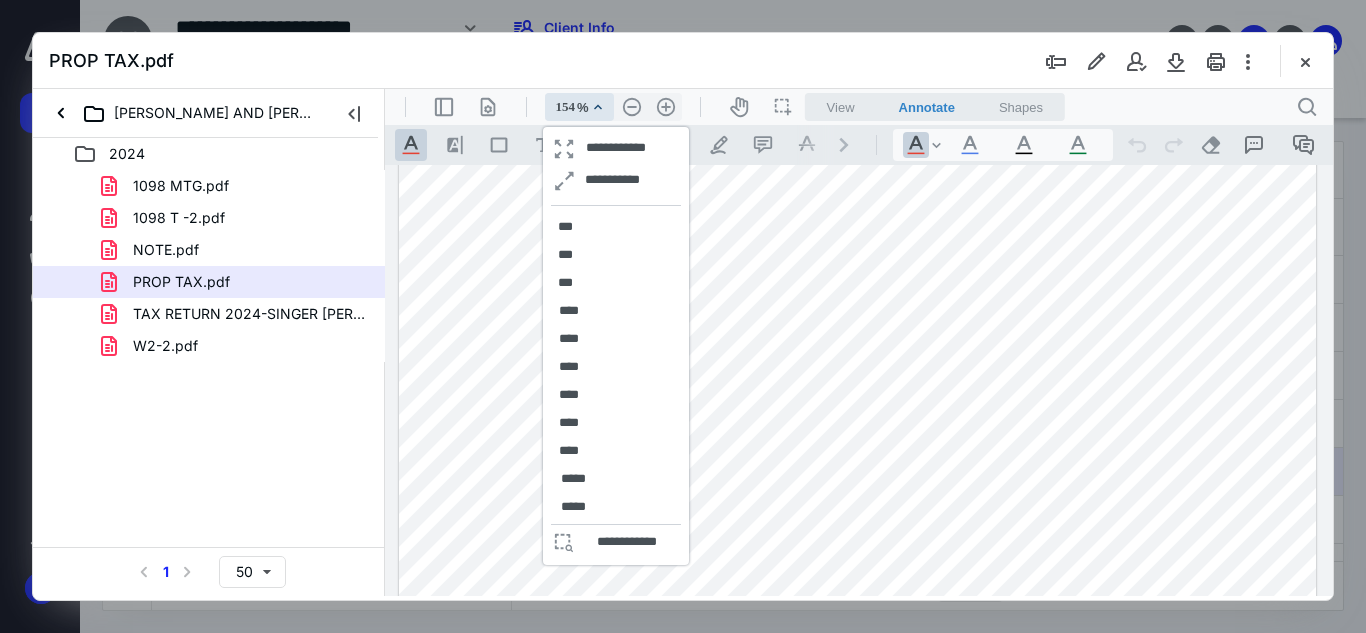 drag, startPoint x: 838, startPoint y: 322, endPoint x: 839, endPoint y: 332, distance: 10.049875 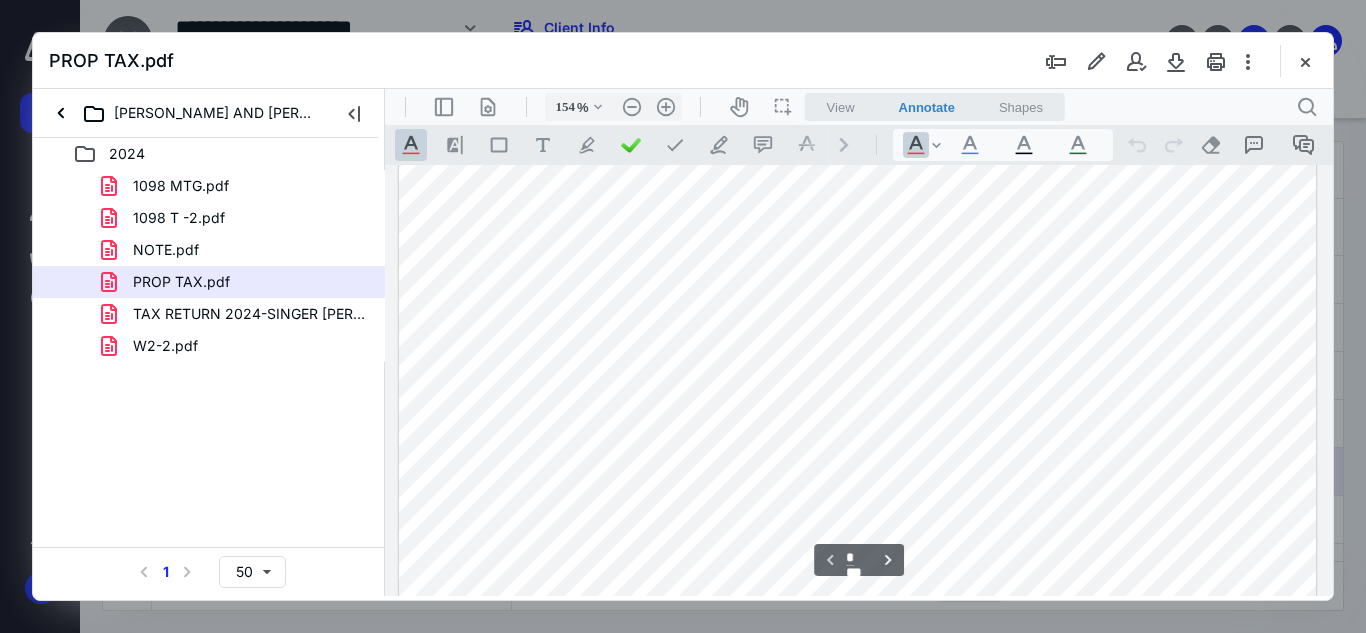 scroll, scrollTop: 0, scrollLeft: 0, axis: both 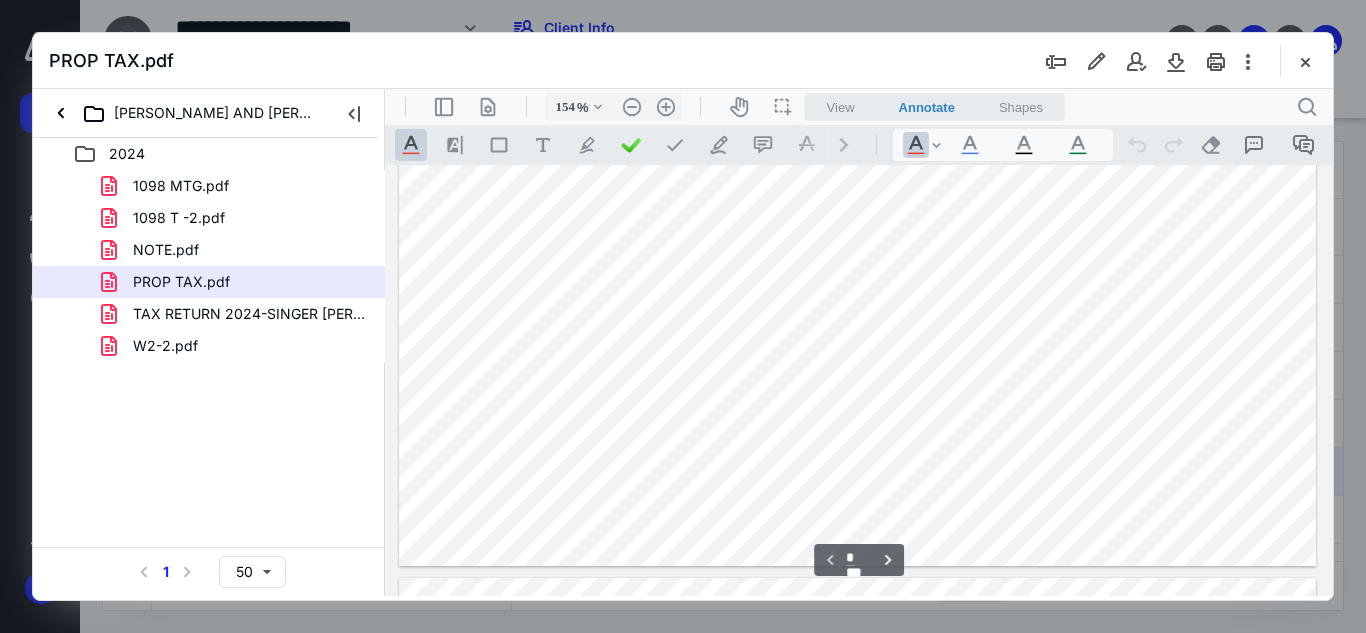 type on "*" 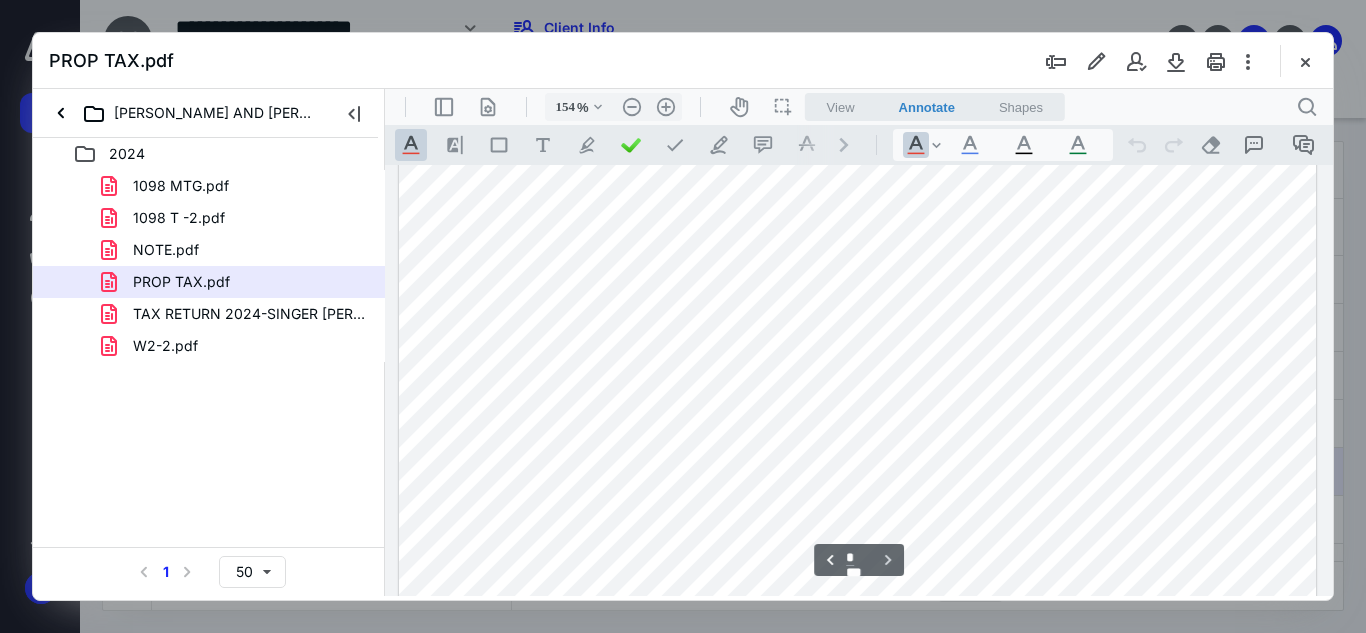 scroll, scrollTop: 2183, scrollLeft: 0, axis: vertical 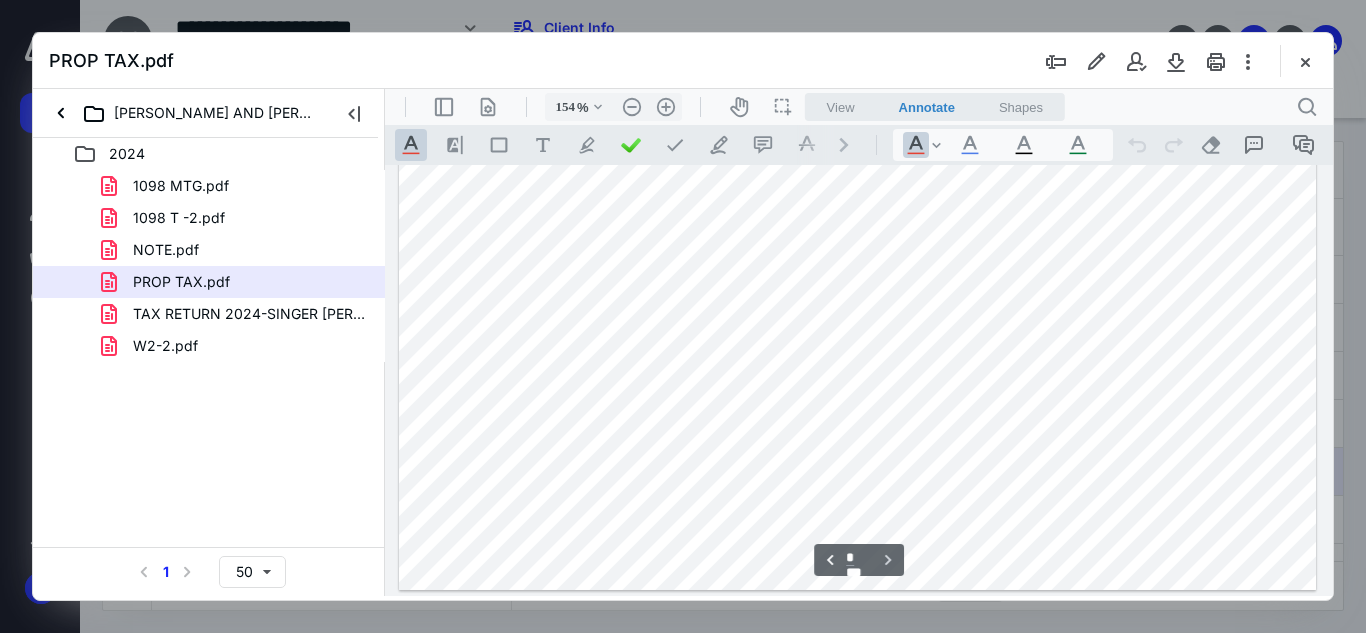 drag, startPoint x: 1307, startPoint y: 56, endPoint x: 1277, endPoint y: 68, distance: 32.31099 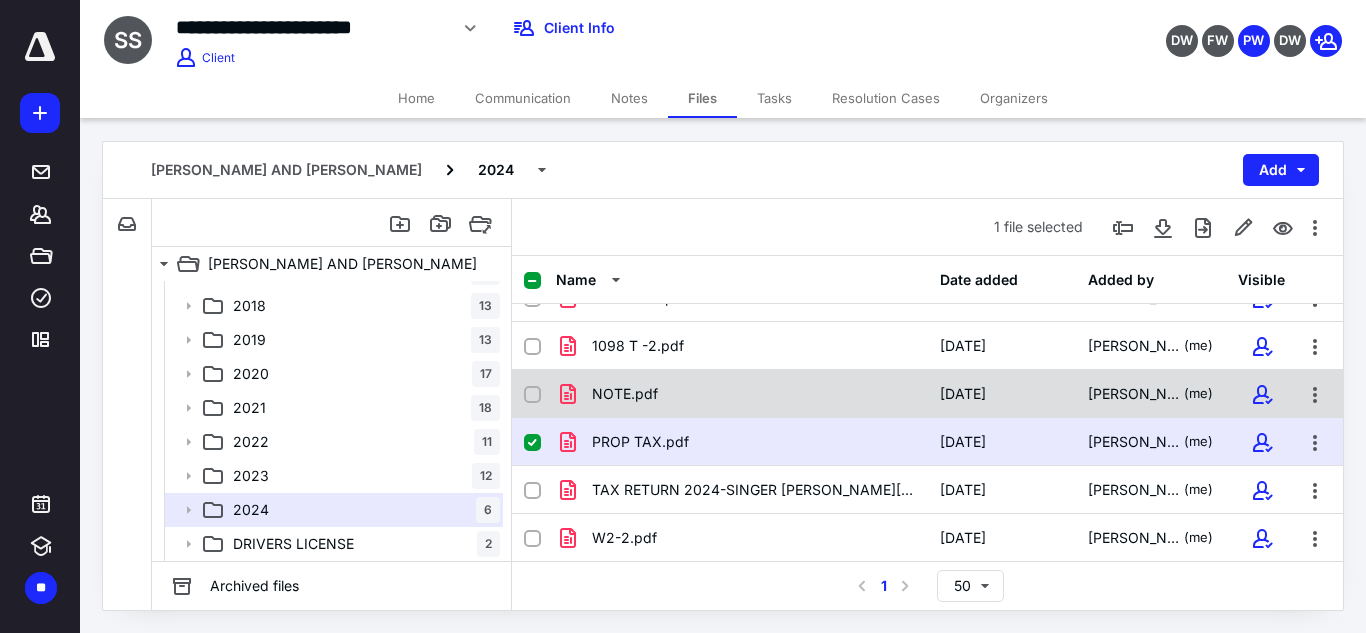 scroll, scrollTop: 43, scrollLeft: 0, axis: vertical 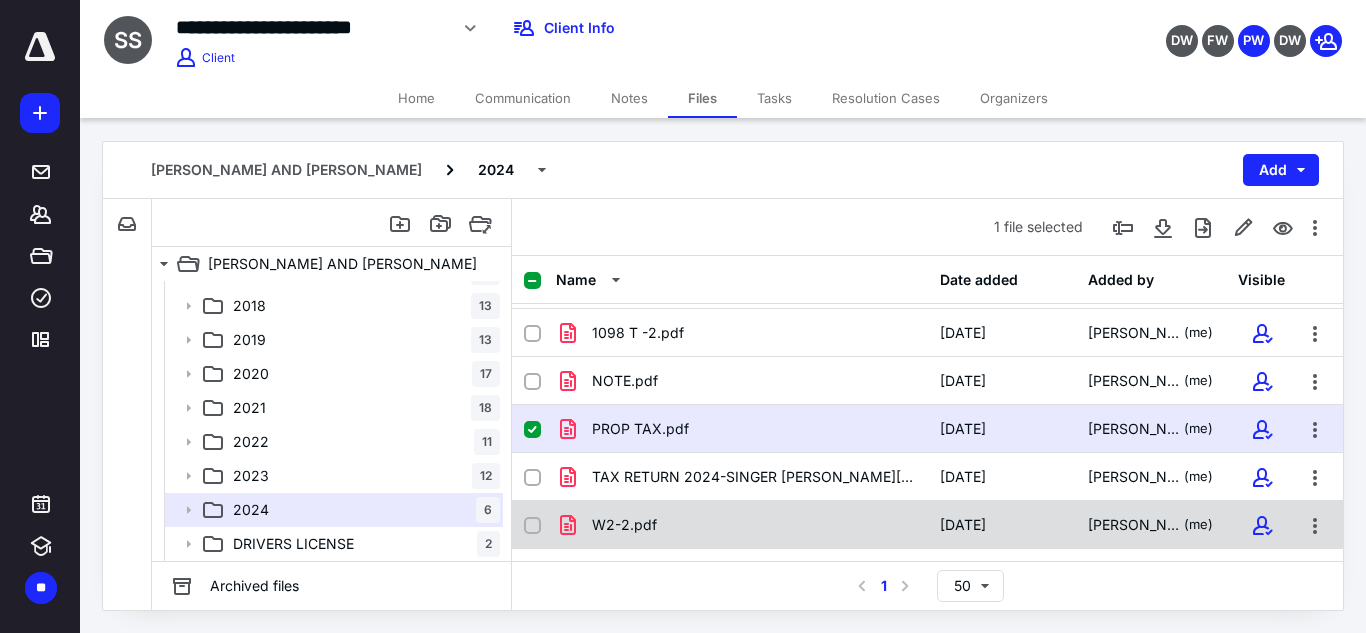 click on "W2-2.pdf" at bounding box center [742, 525] 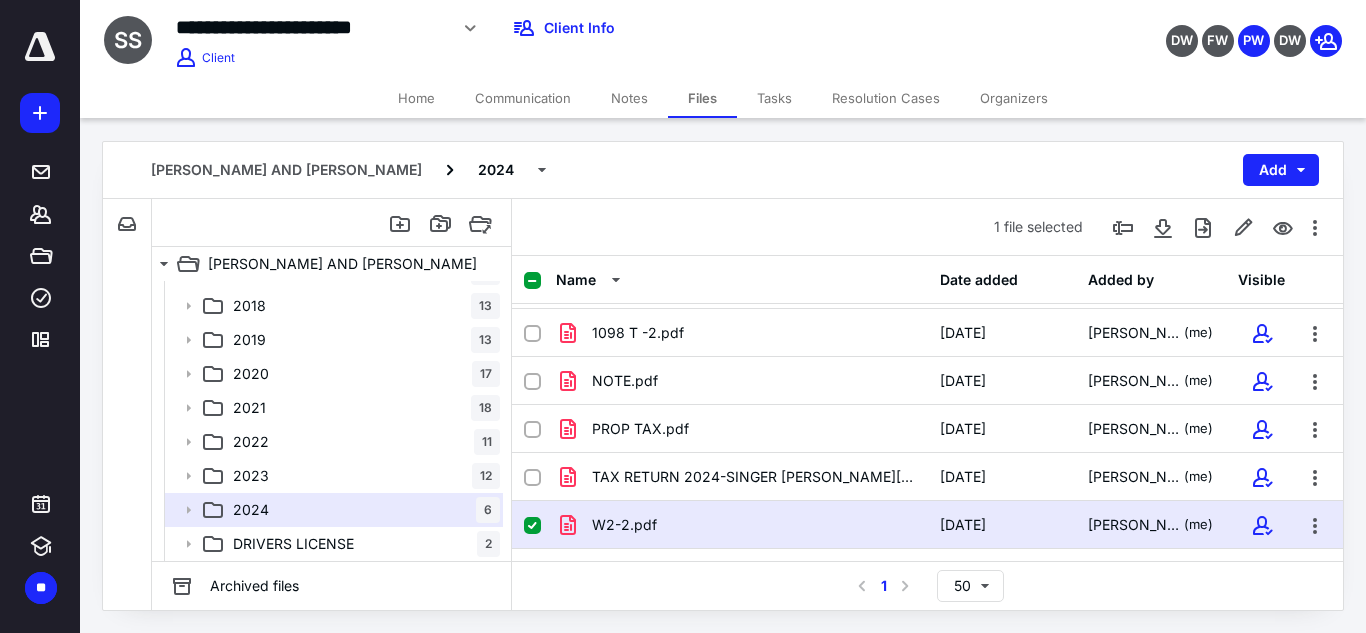 click on "W2-2.pdf" at bounding box center [742, 525] 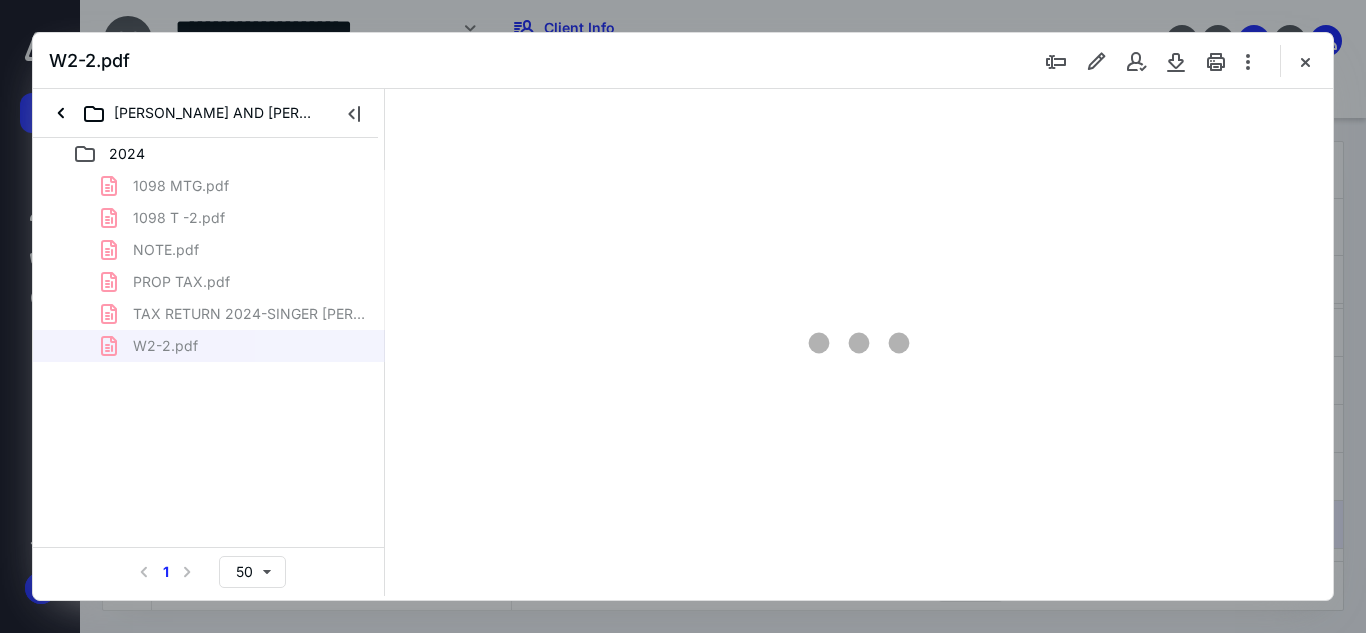 scroll, scrollTop: 0, scrollLeft: 0, axis: both 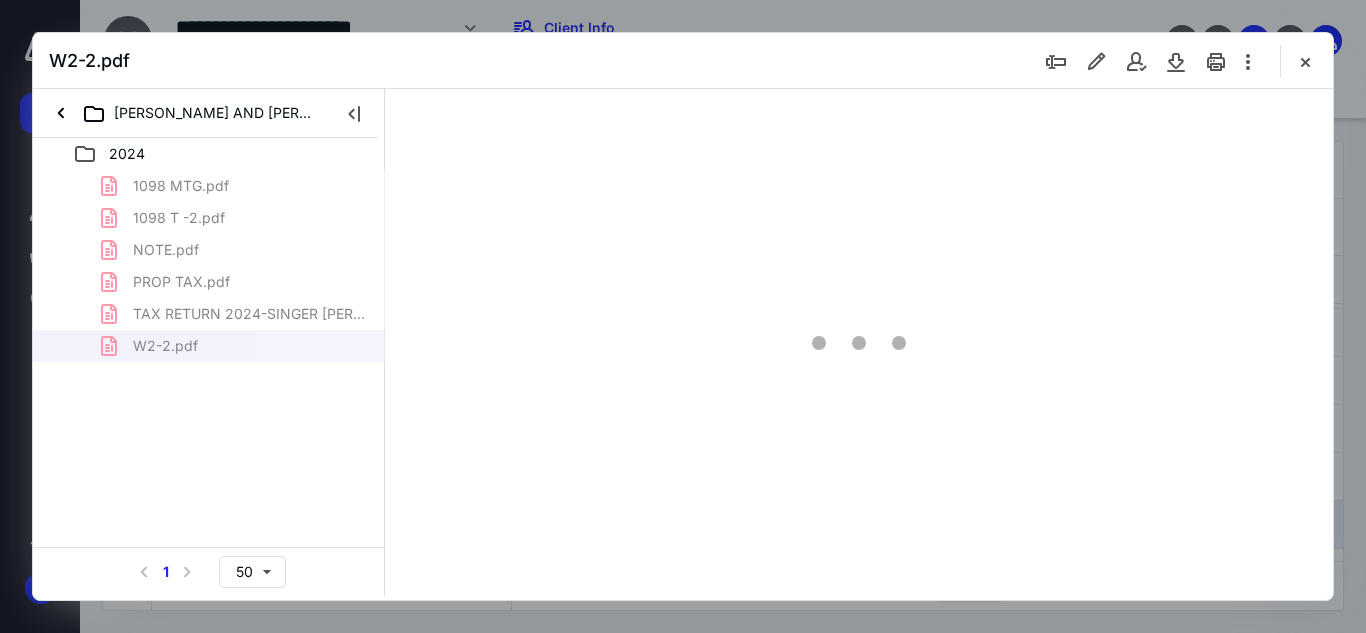 type on "156" 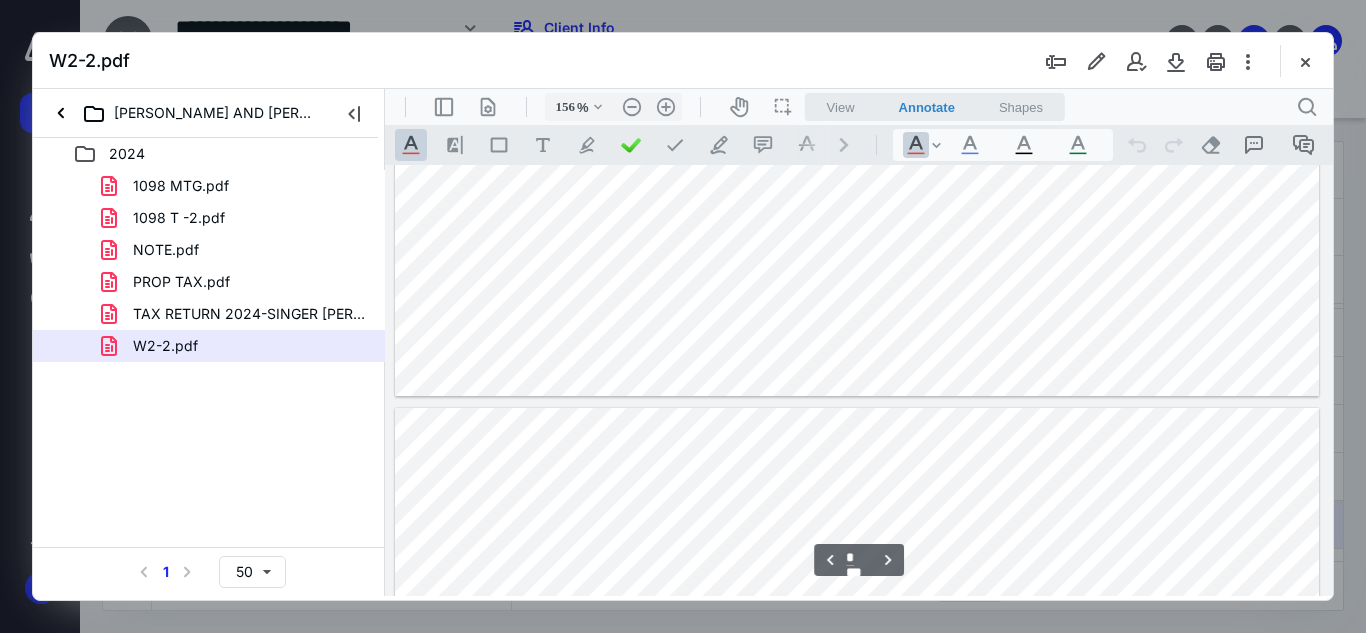 type on "*" 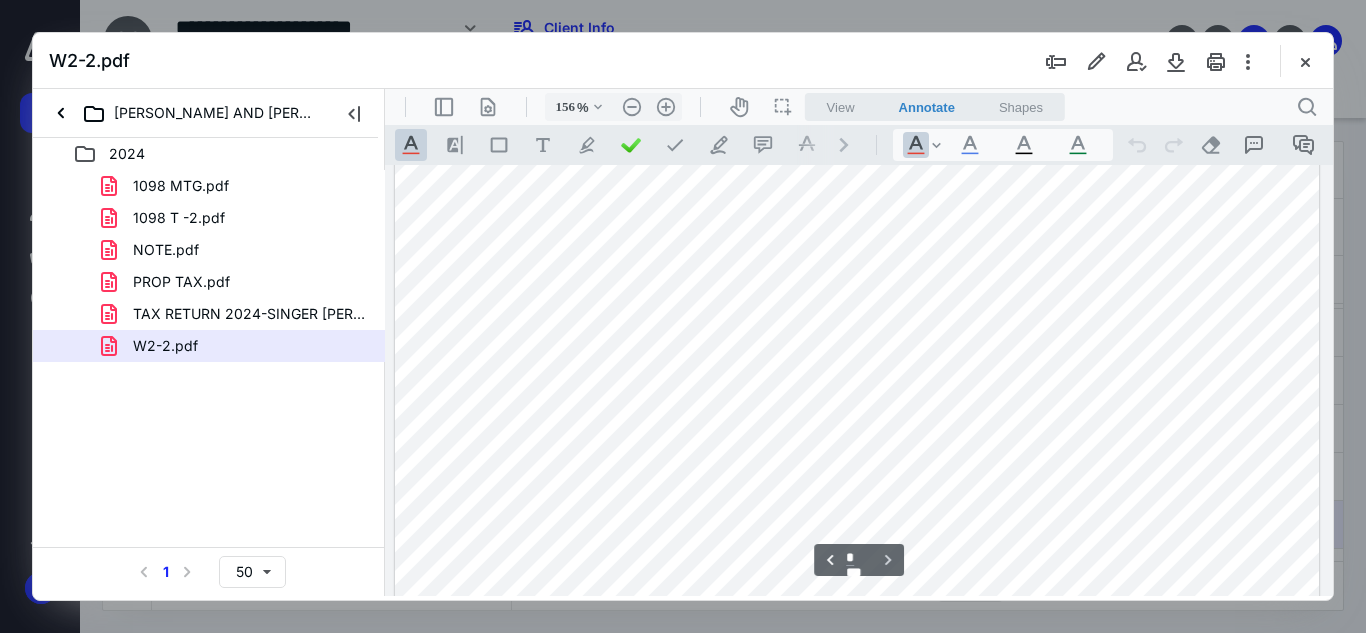 scroll, scrollTop: 10105, scrollLeft: 0, axis: vertical 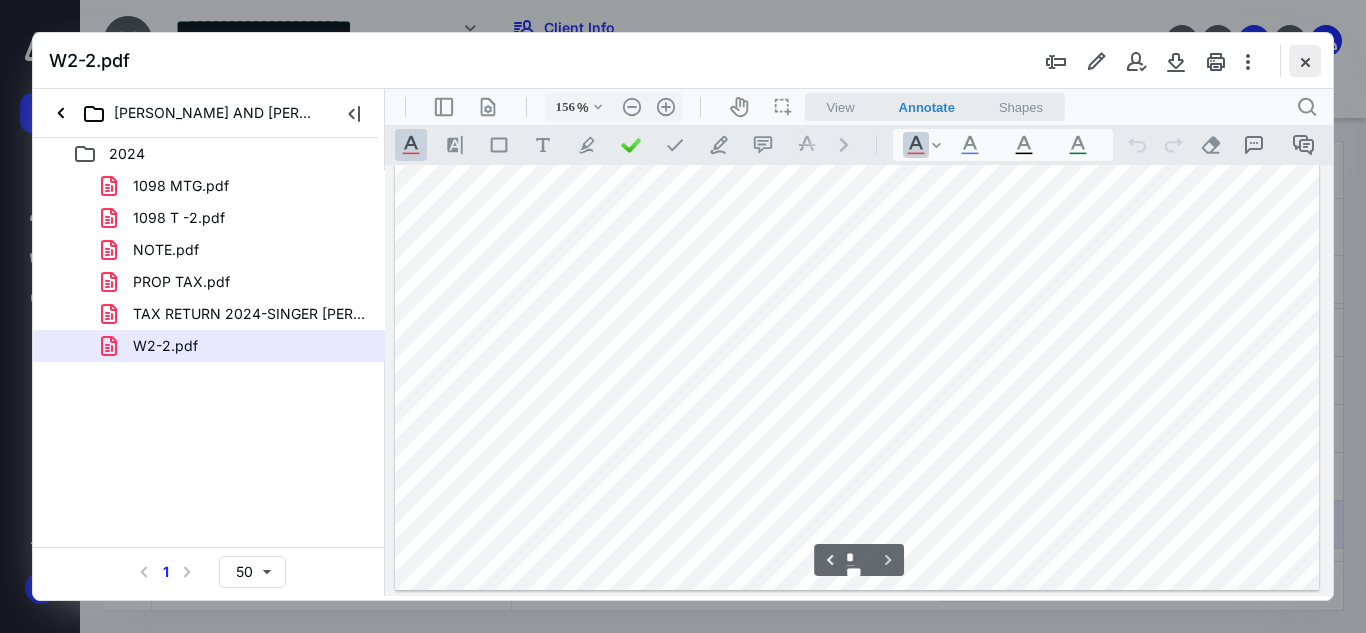 click at bounding box center [1305, 61] 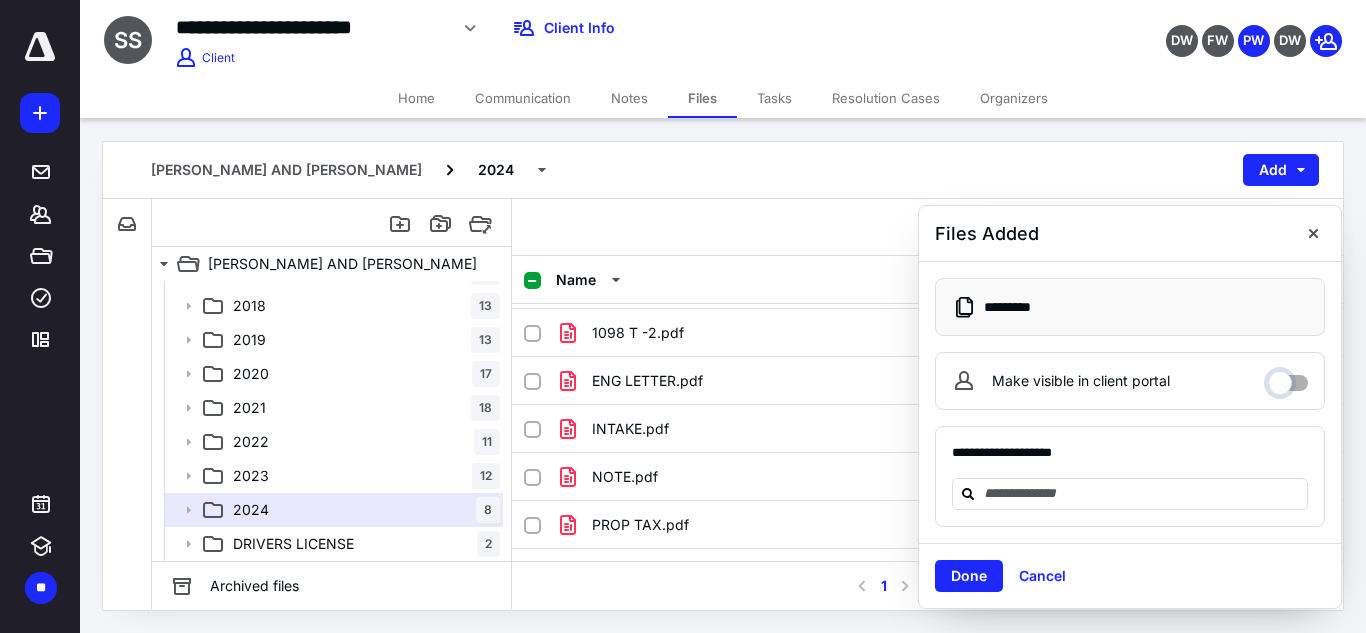 click on "Make visible in client portal" at bounding box center (1288, 378) 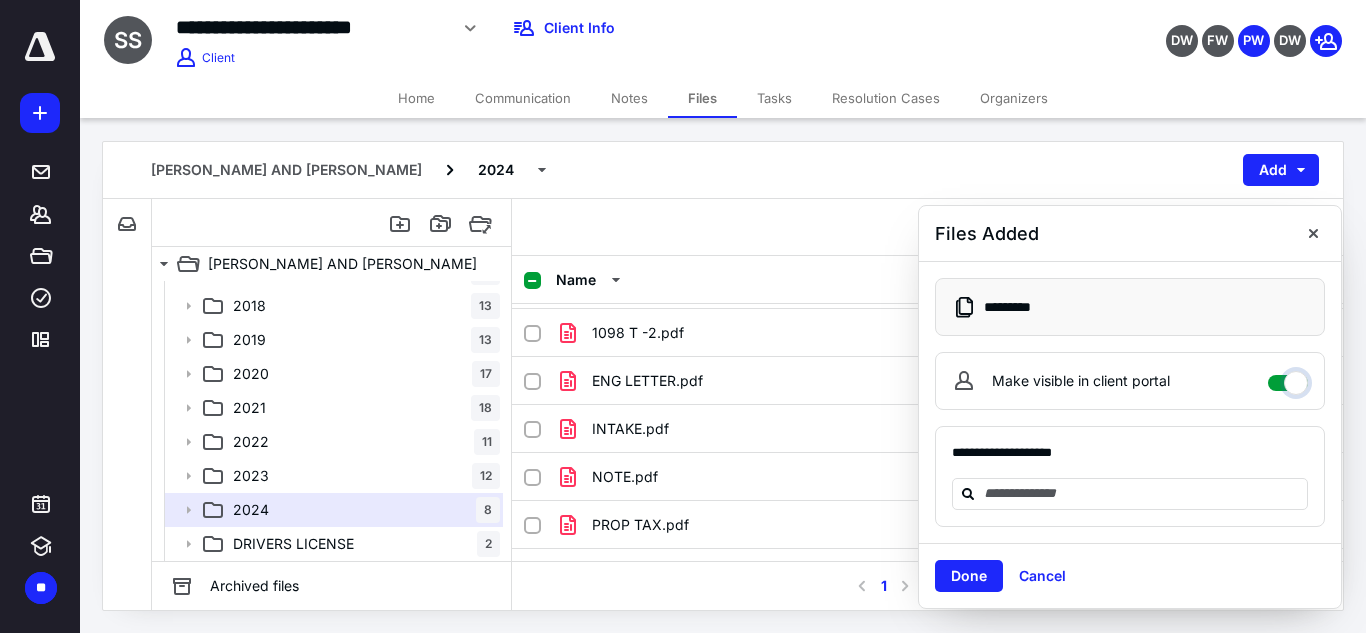 checkbox on "****" 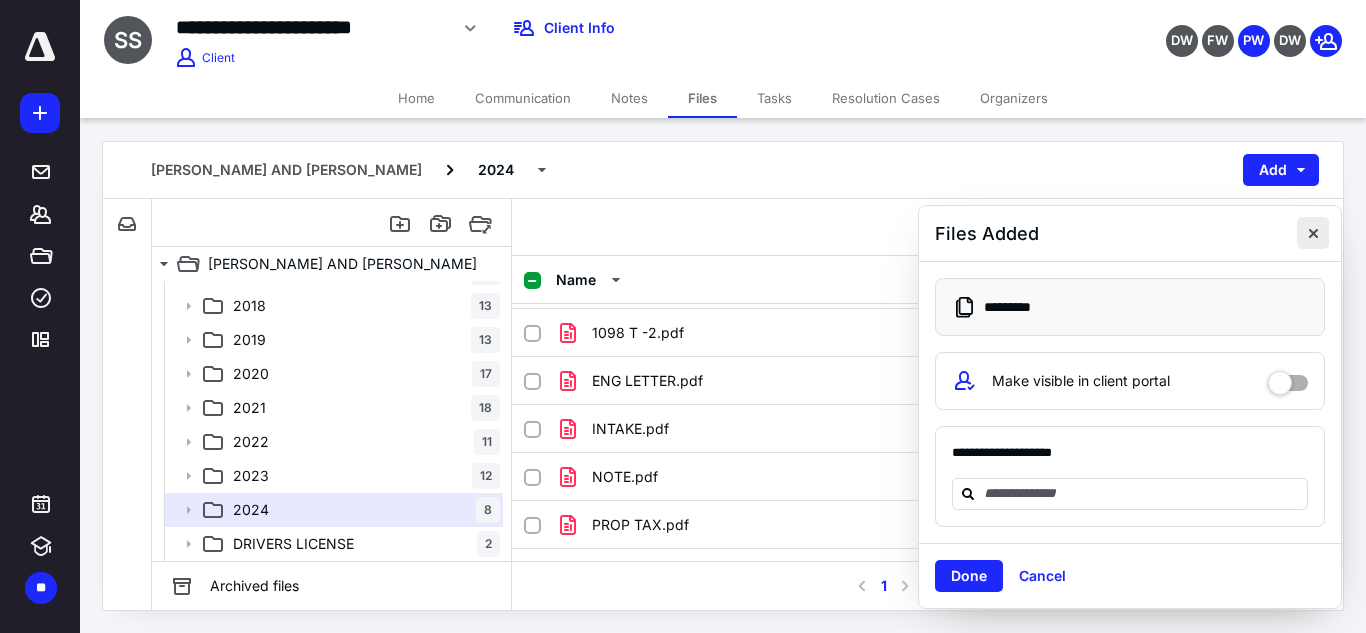 click at bounding box center (1313, 233) 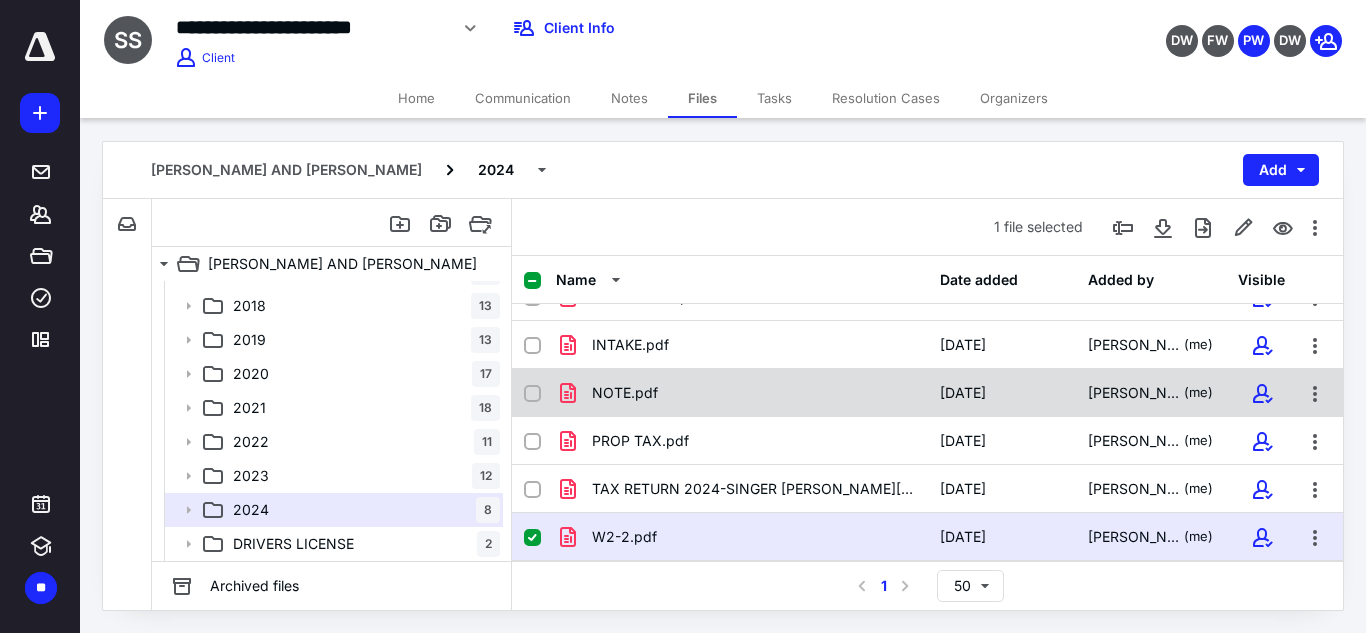 scroll, scrollTop: 27, scrollLeft: 0, axis: vertical 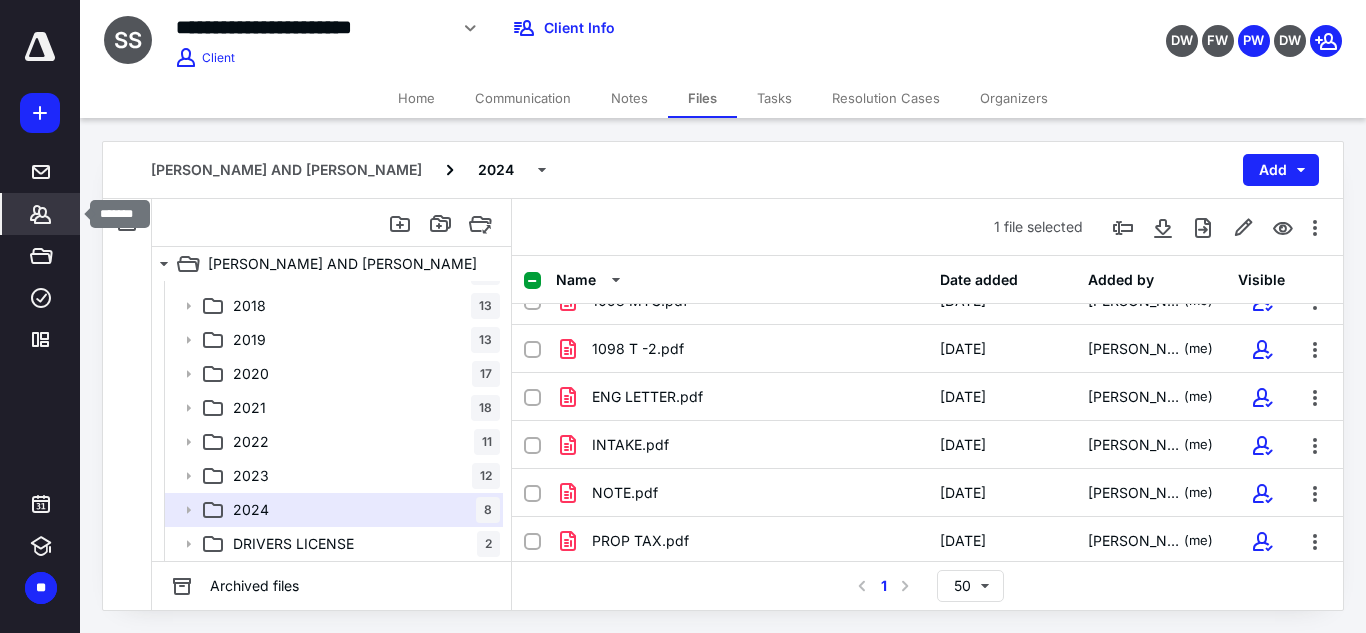 click 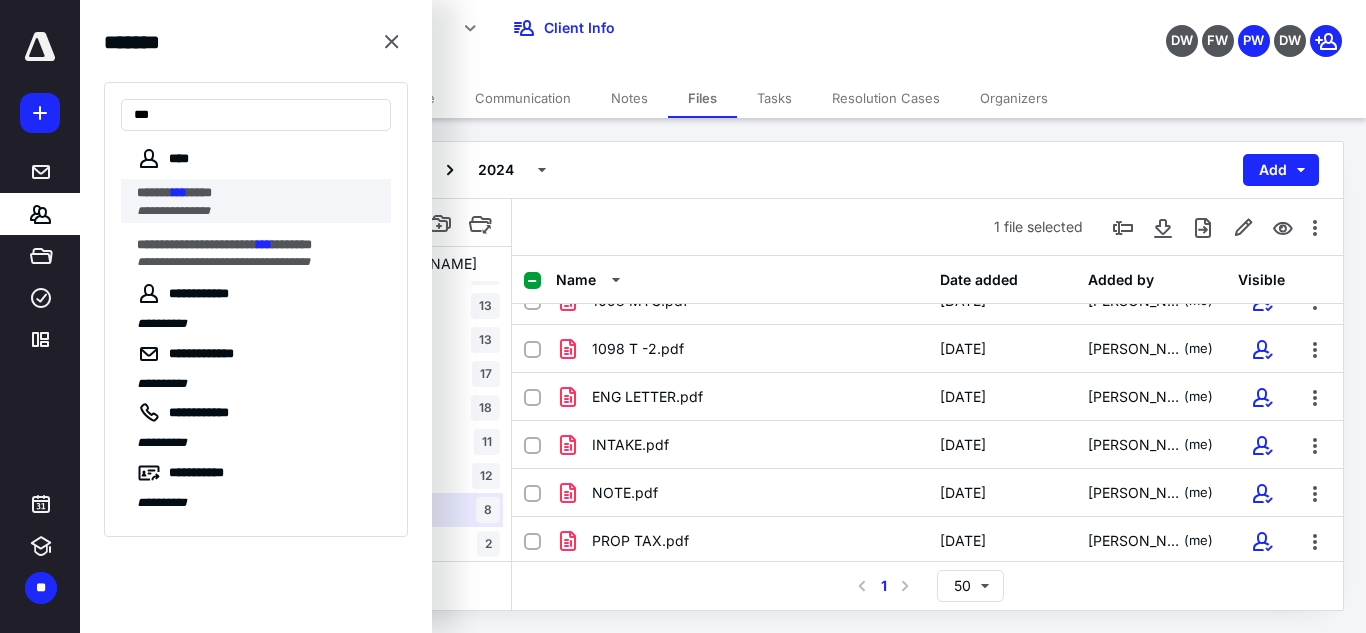 type on "***" 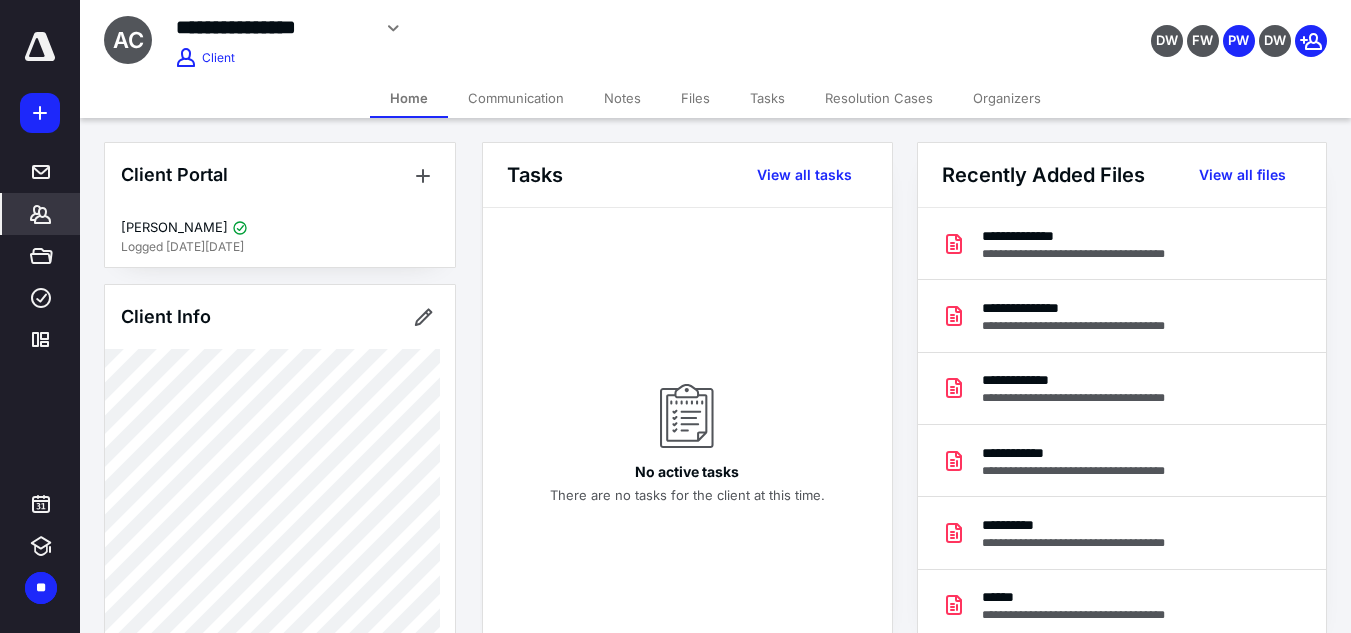 click on "Files" at bounding box center (695, 98) 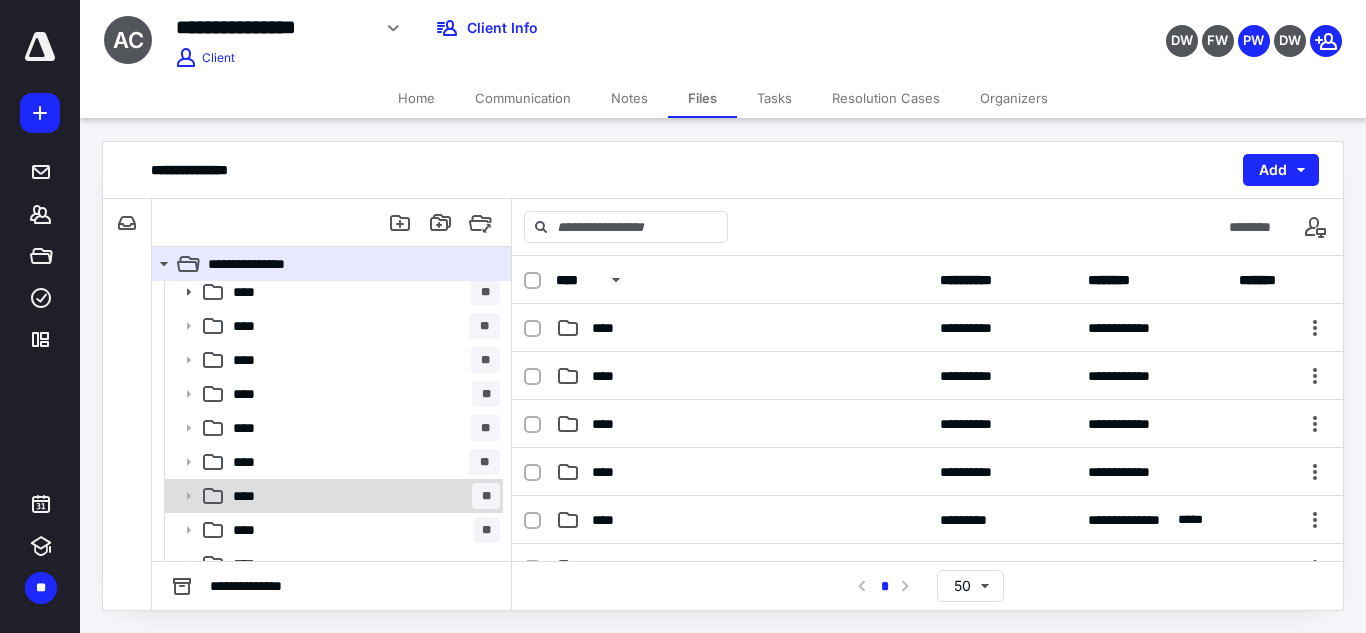 scroll, scrollTop: 196, scrollLeft: 0, axis: vertical 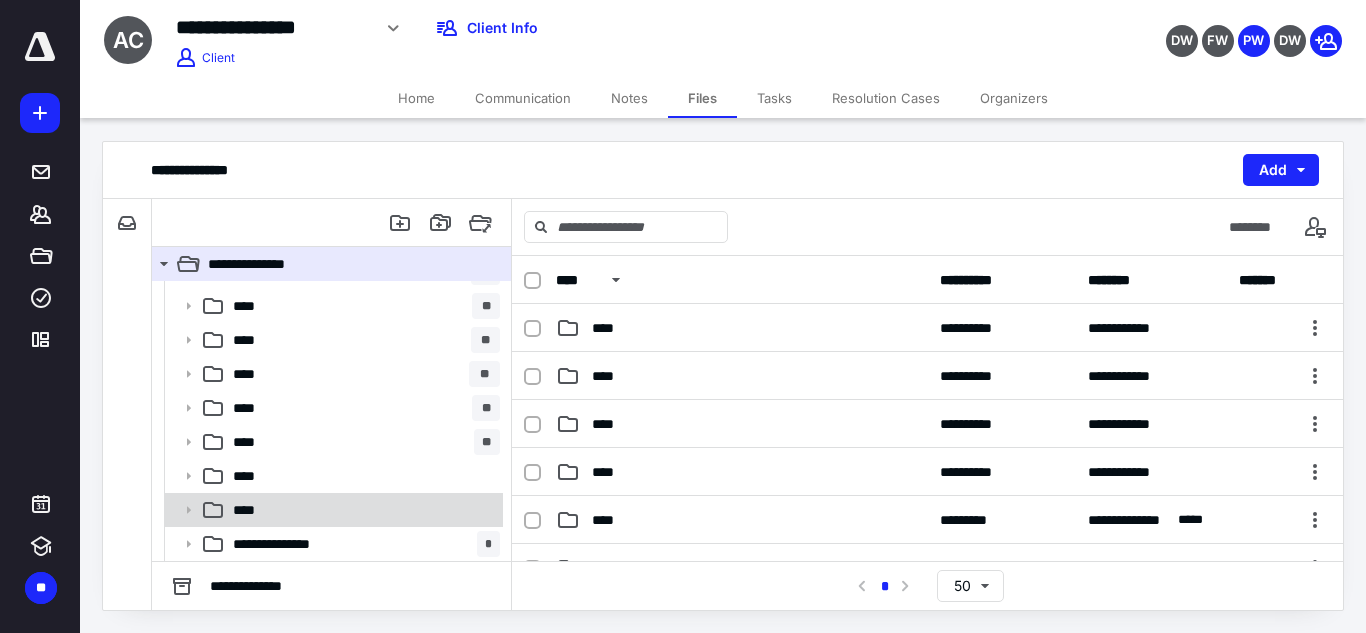 click on "****" at bounding box center (362, 510) 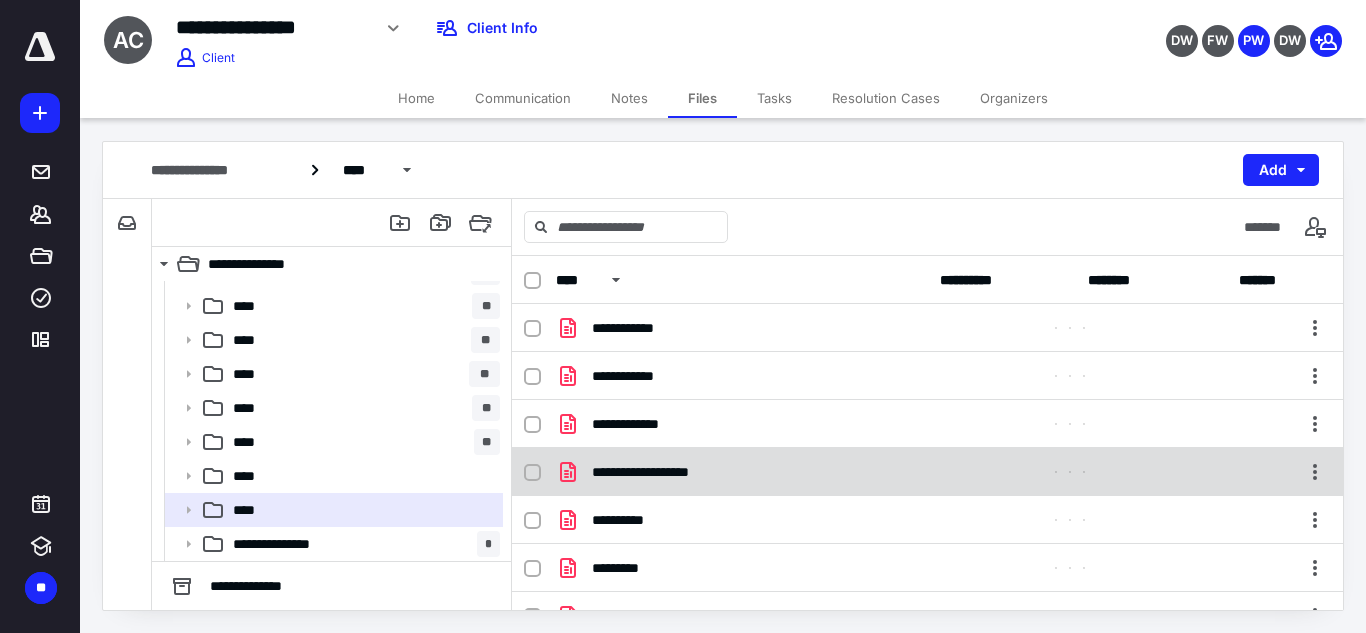 scroll, scrollTop: 30, scrollLeft: 0, axis: vertical 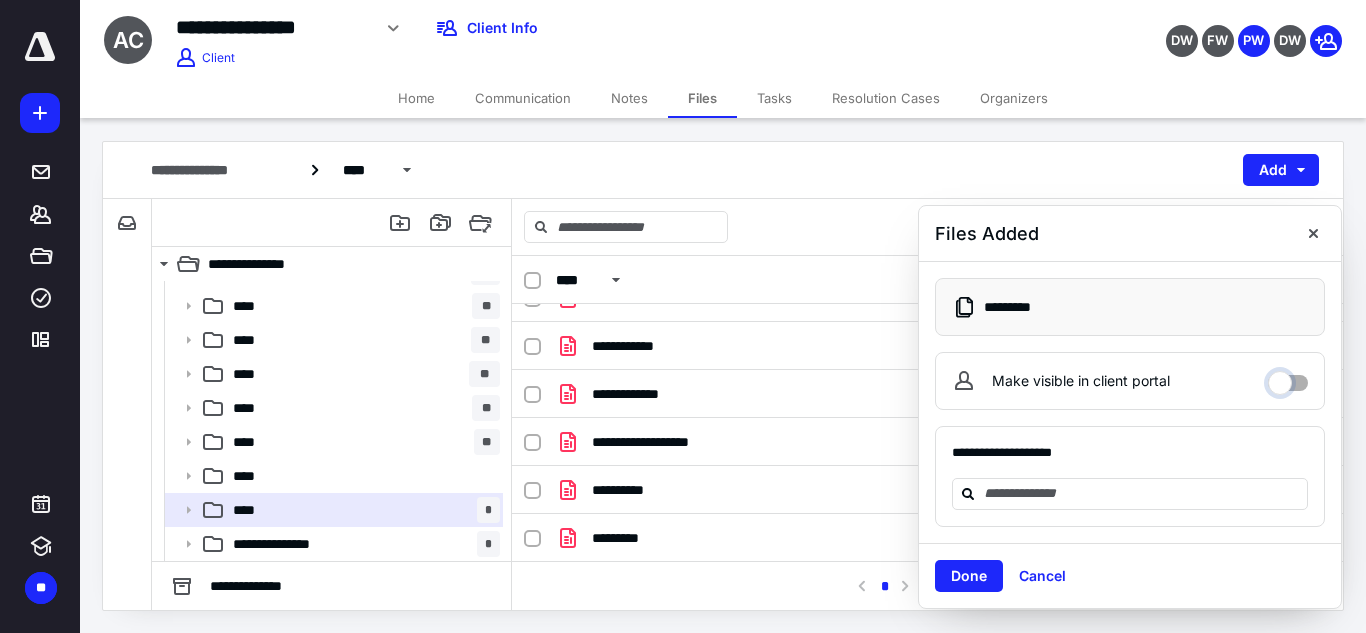 click on "Make visible in client portal" at bounding box center [1288, 378] 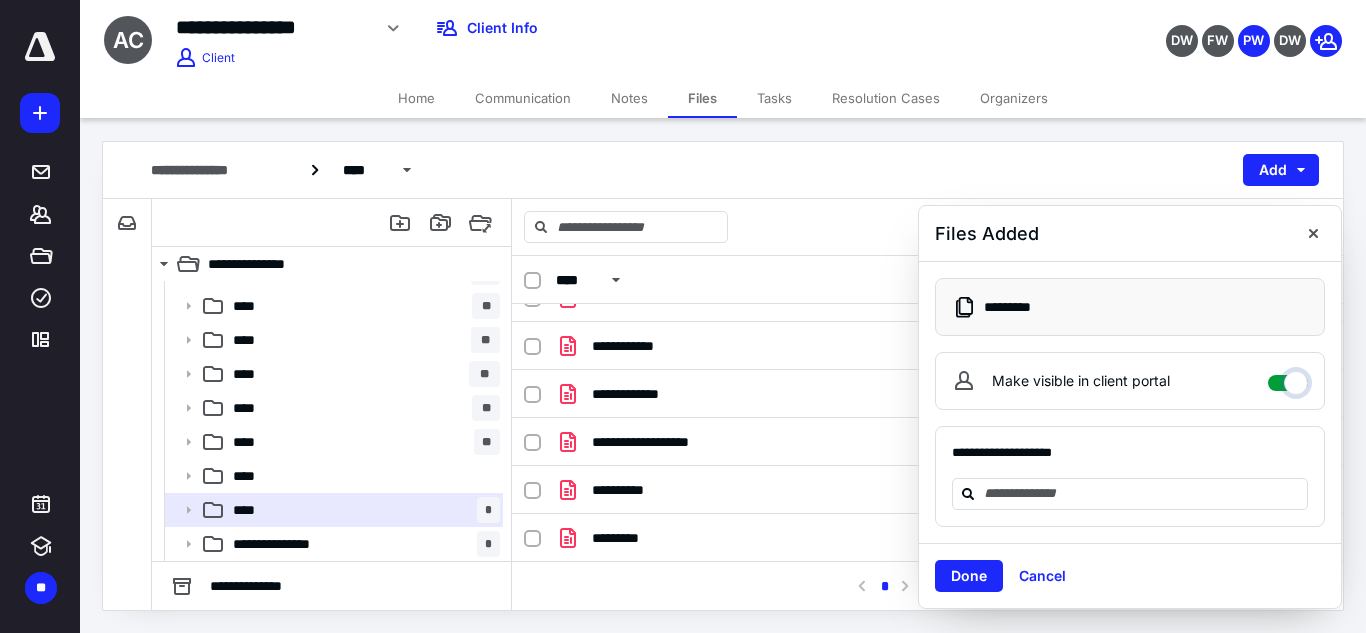 checkbox on "****" 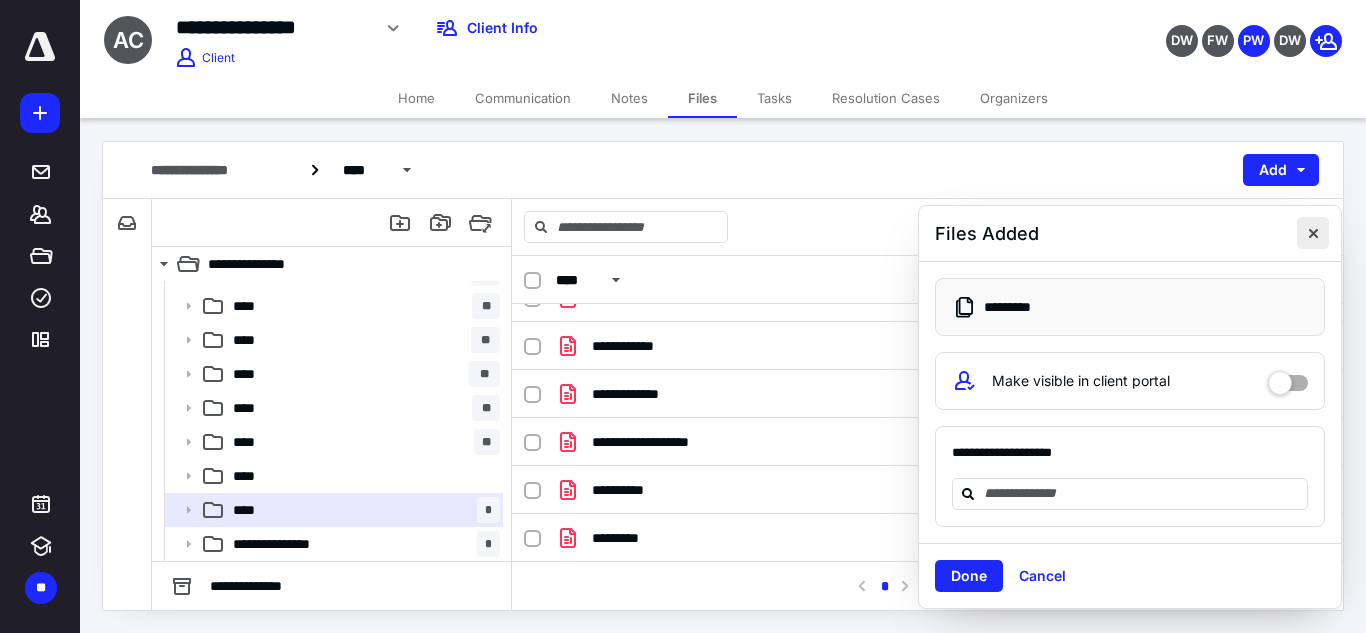 click at bounding box center [1313, 233] 